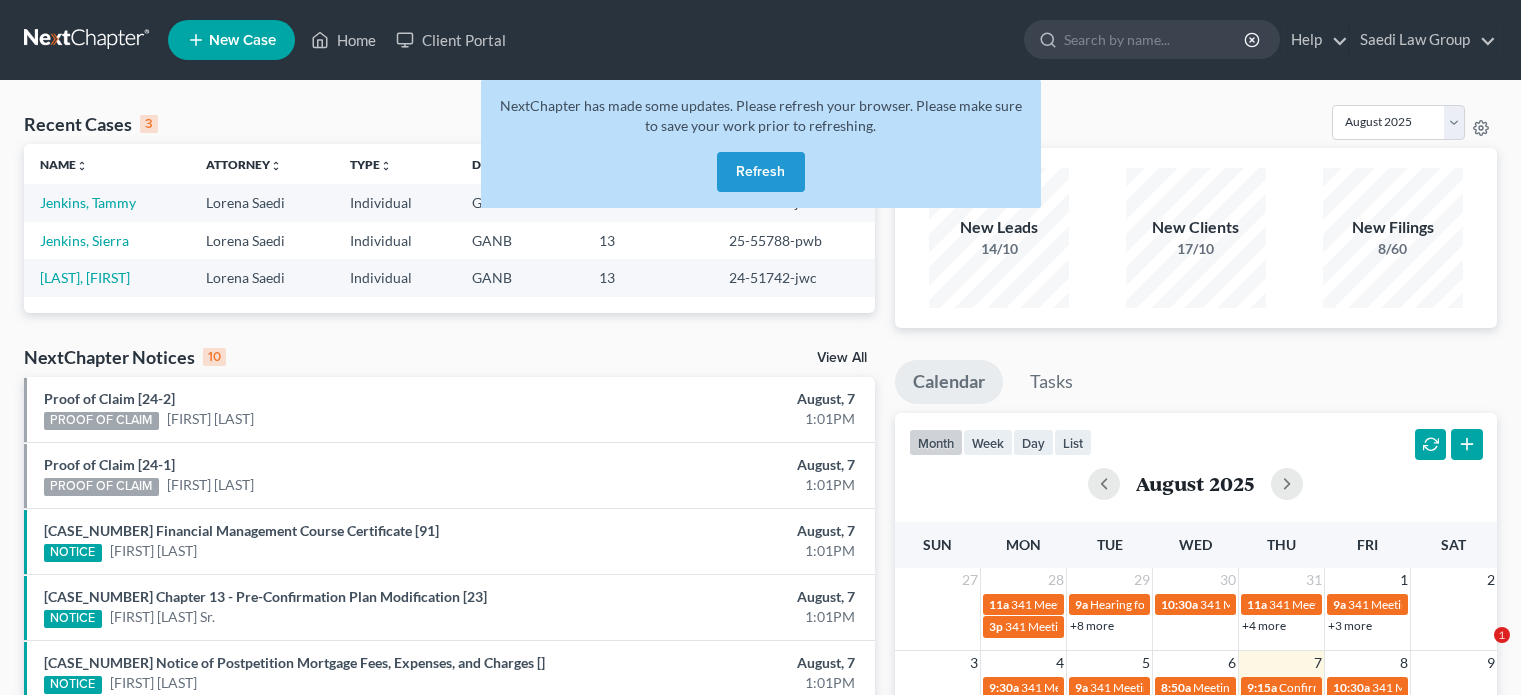 scroll, scrollTop: 0, scrollLeft: 0, axis: both 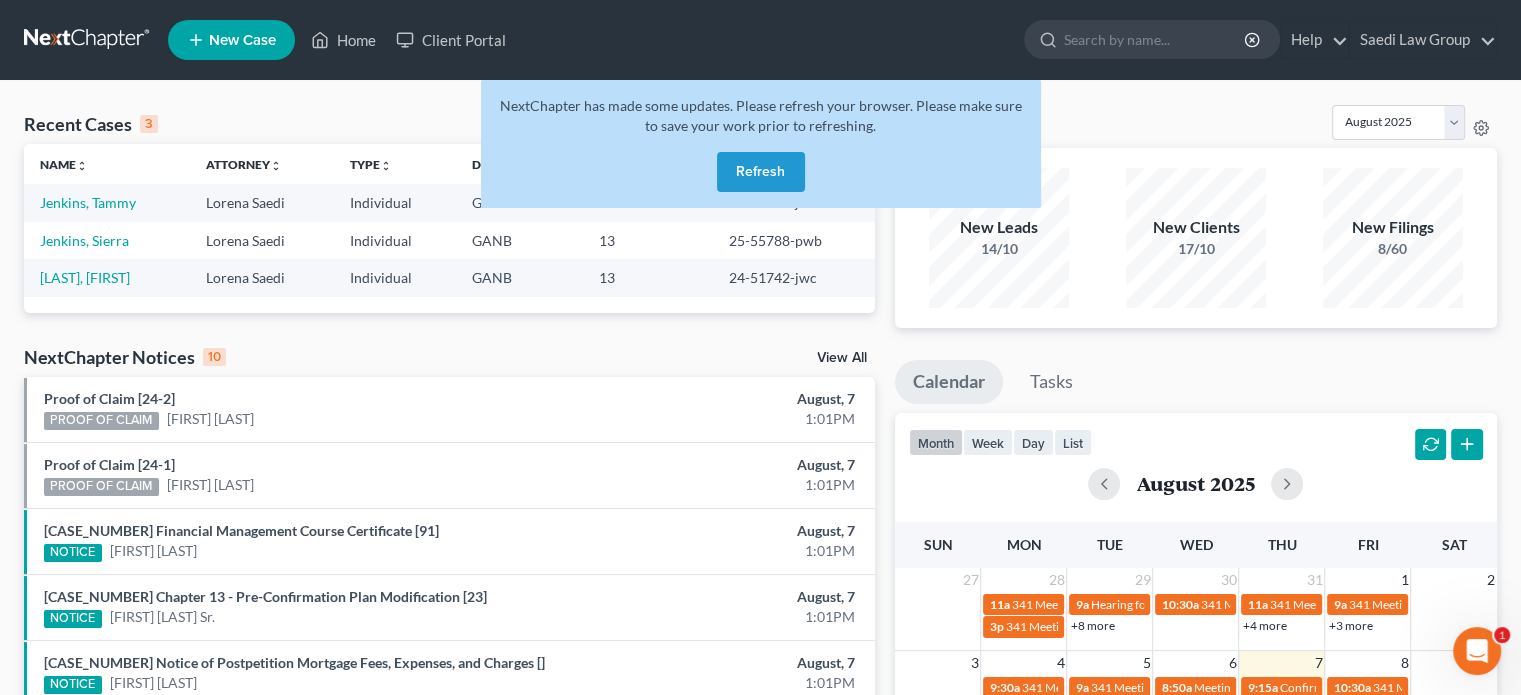 click on "Refresh" at bounding box center (761, 172) 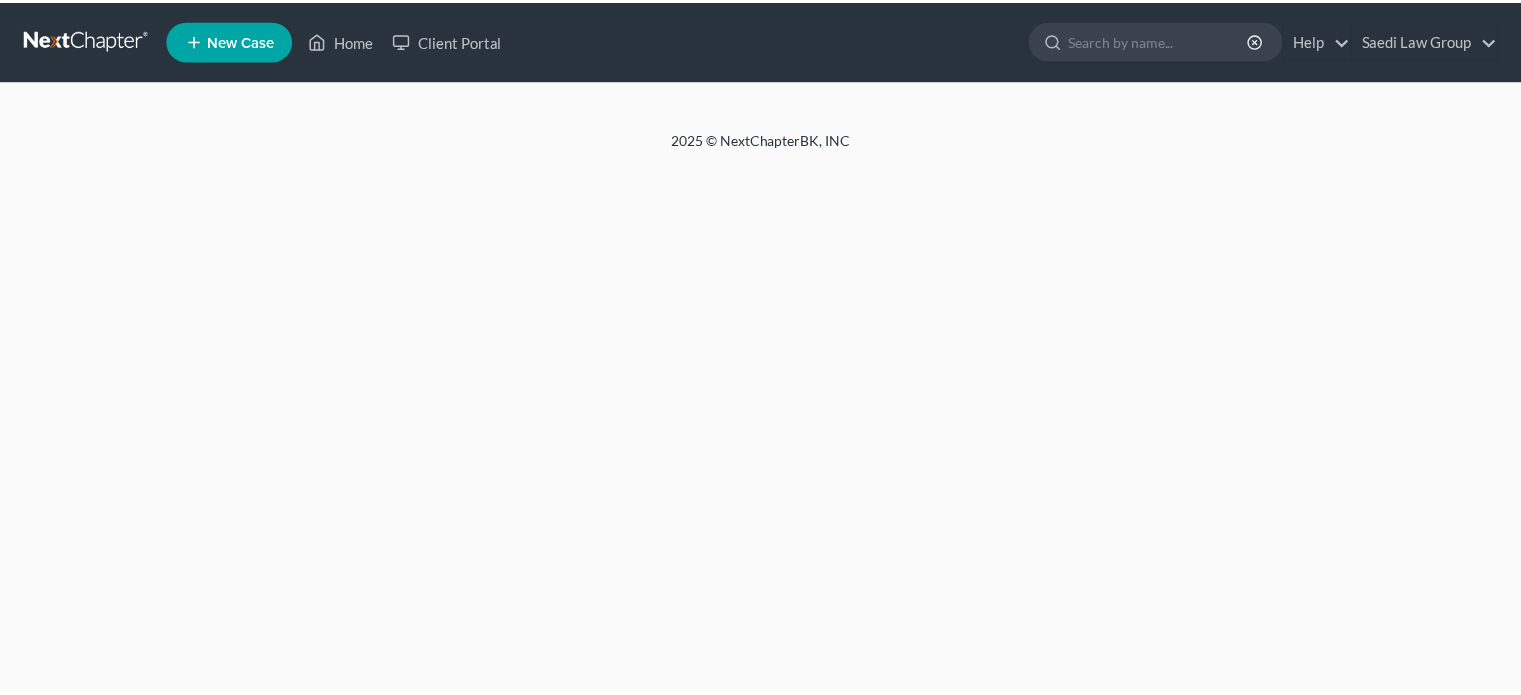 scroll, scrollTop: 0, scrollLeft: 0, axis: both 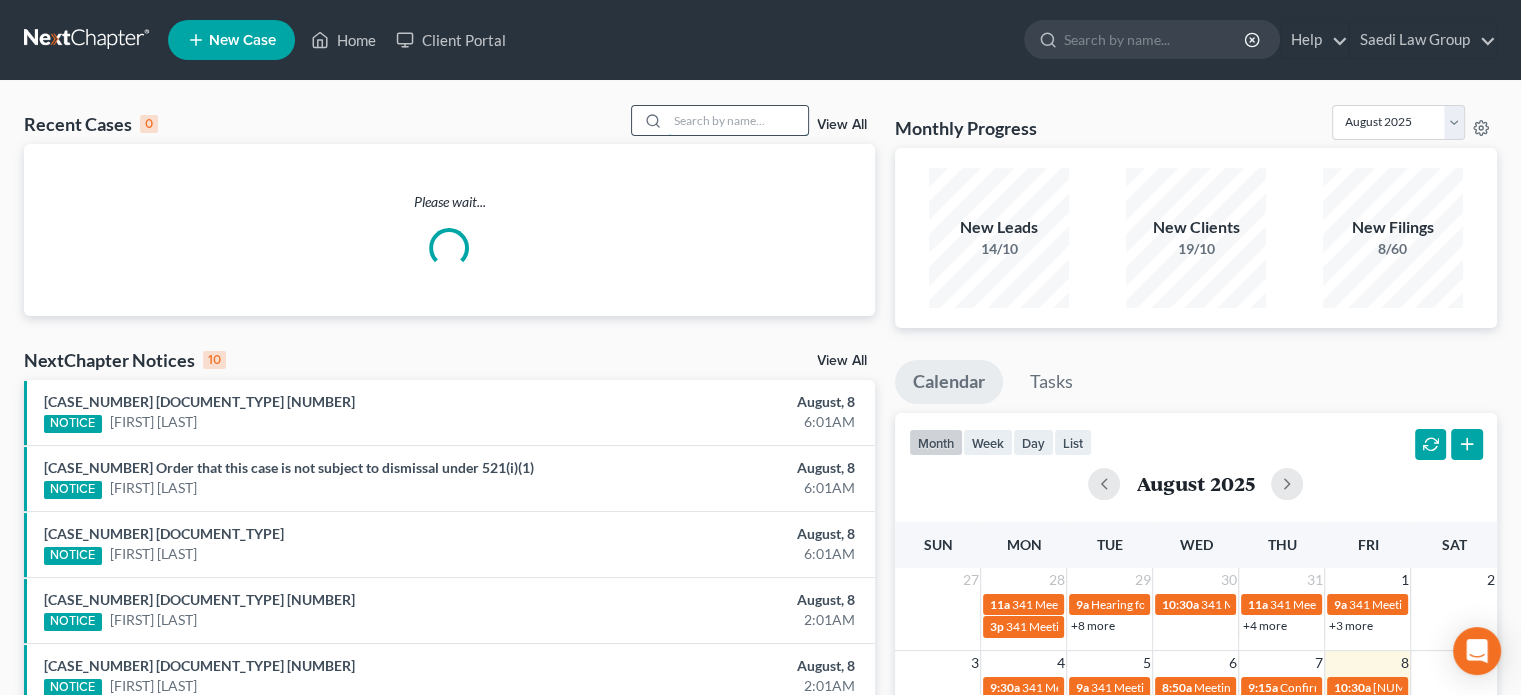 click at bounding box center (738, 120) 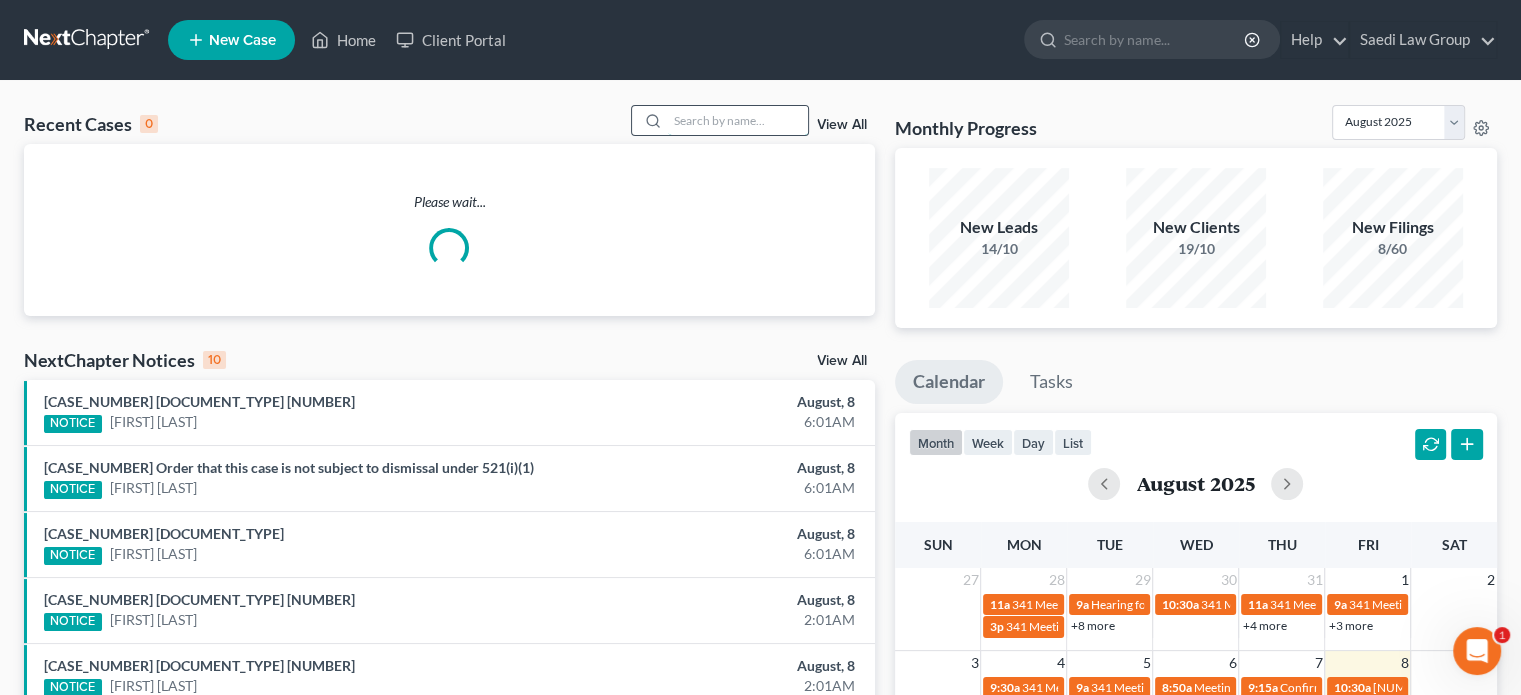 scroll, scrollTop: 0, scrollLeft: 0, axis: both 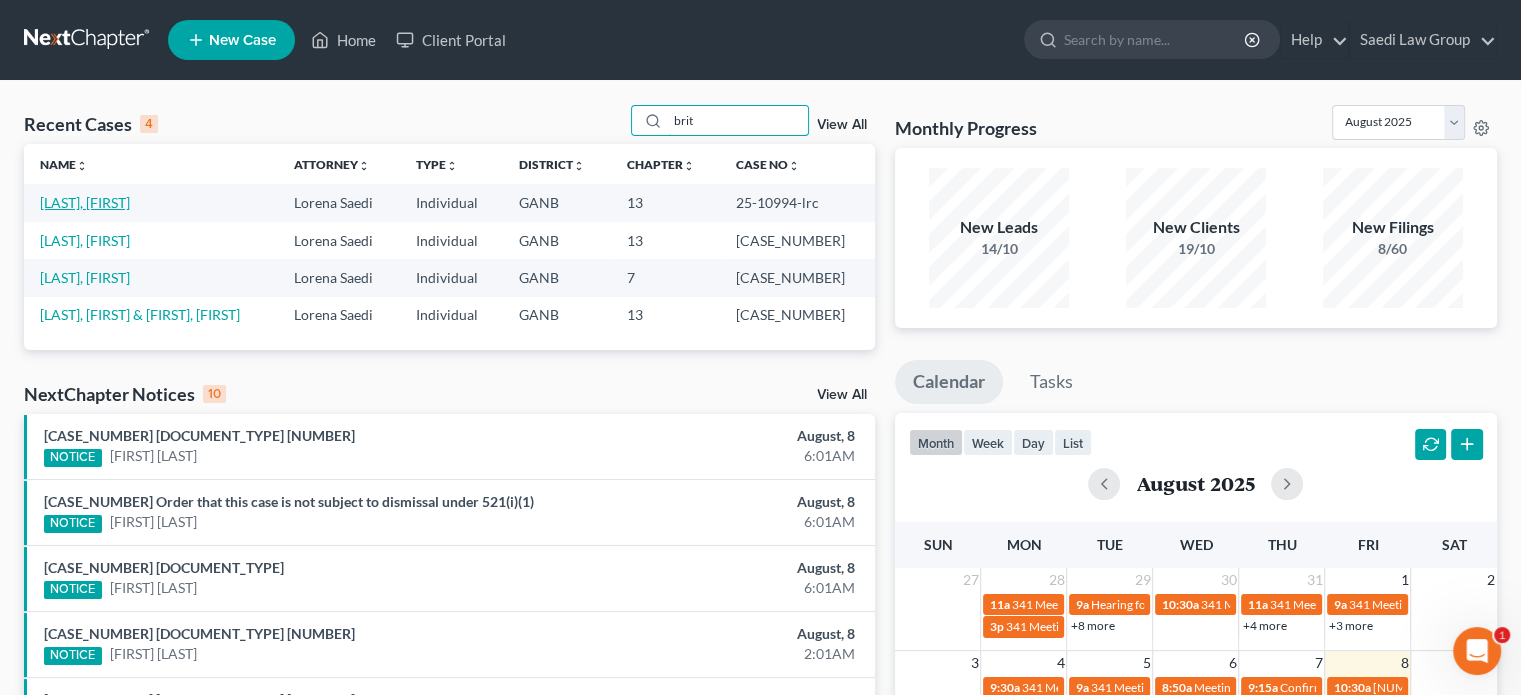 type on "brit" 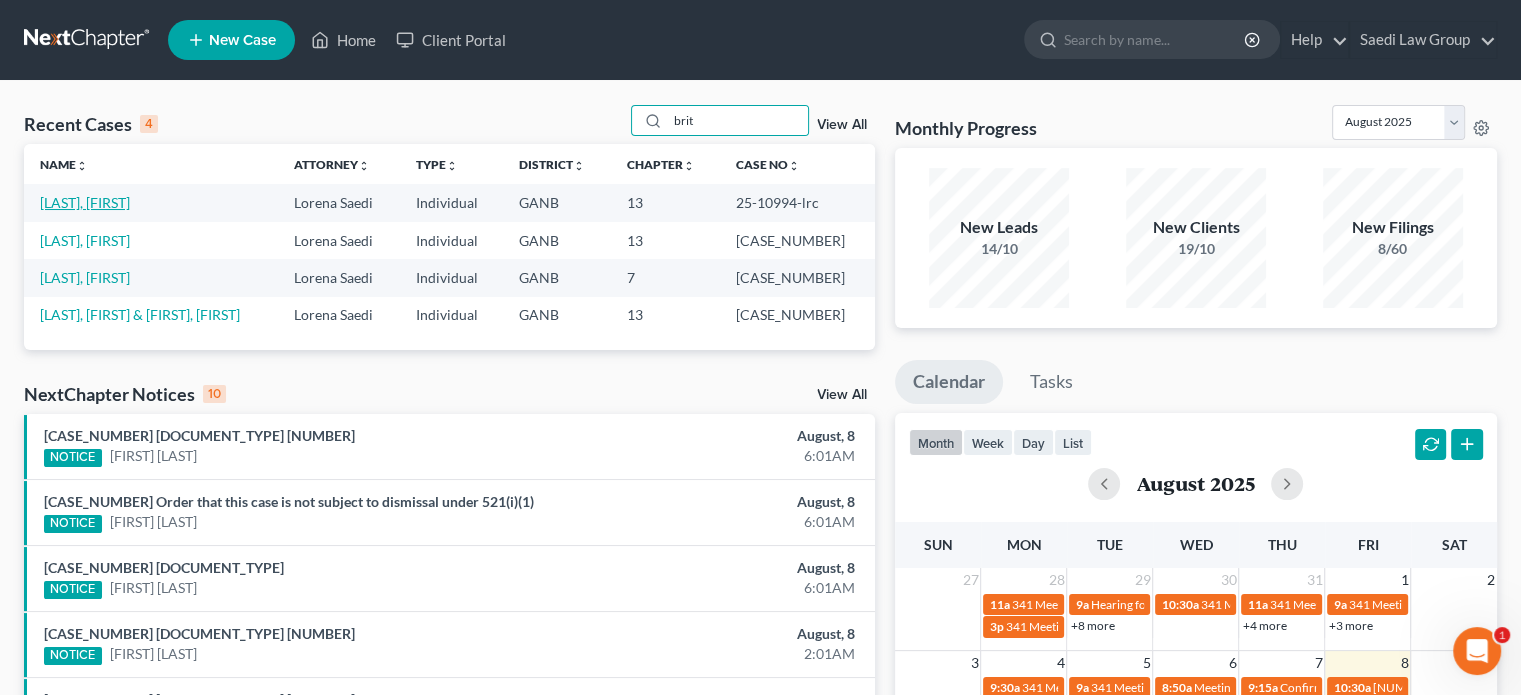 click on "[LAST], [FIRST]" at bounding box center (85, 202) 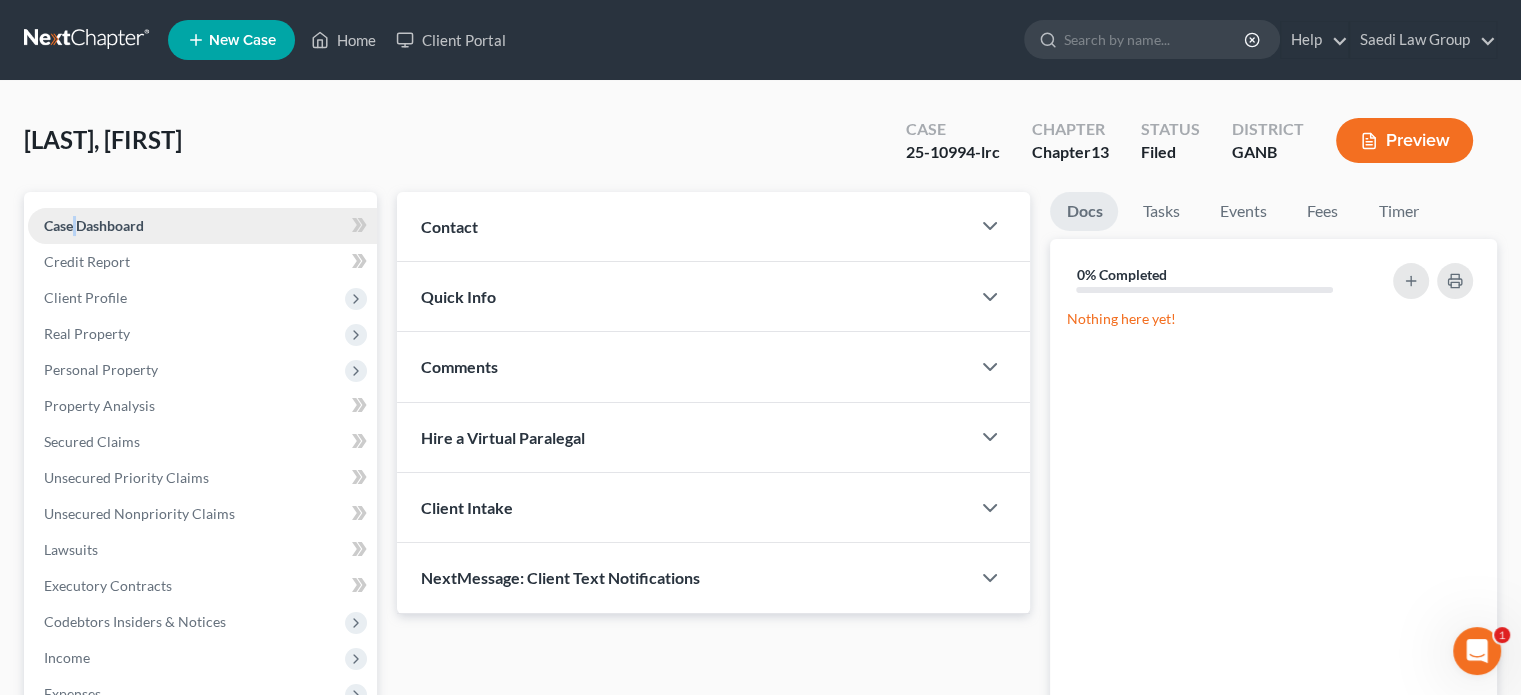 drag, startPoint x: 74, startPoint y: 197, endPoint x: 80, endPoint y: 207, distance: 11.661903 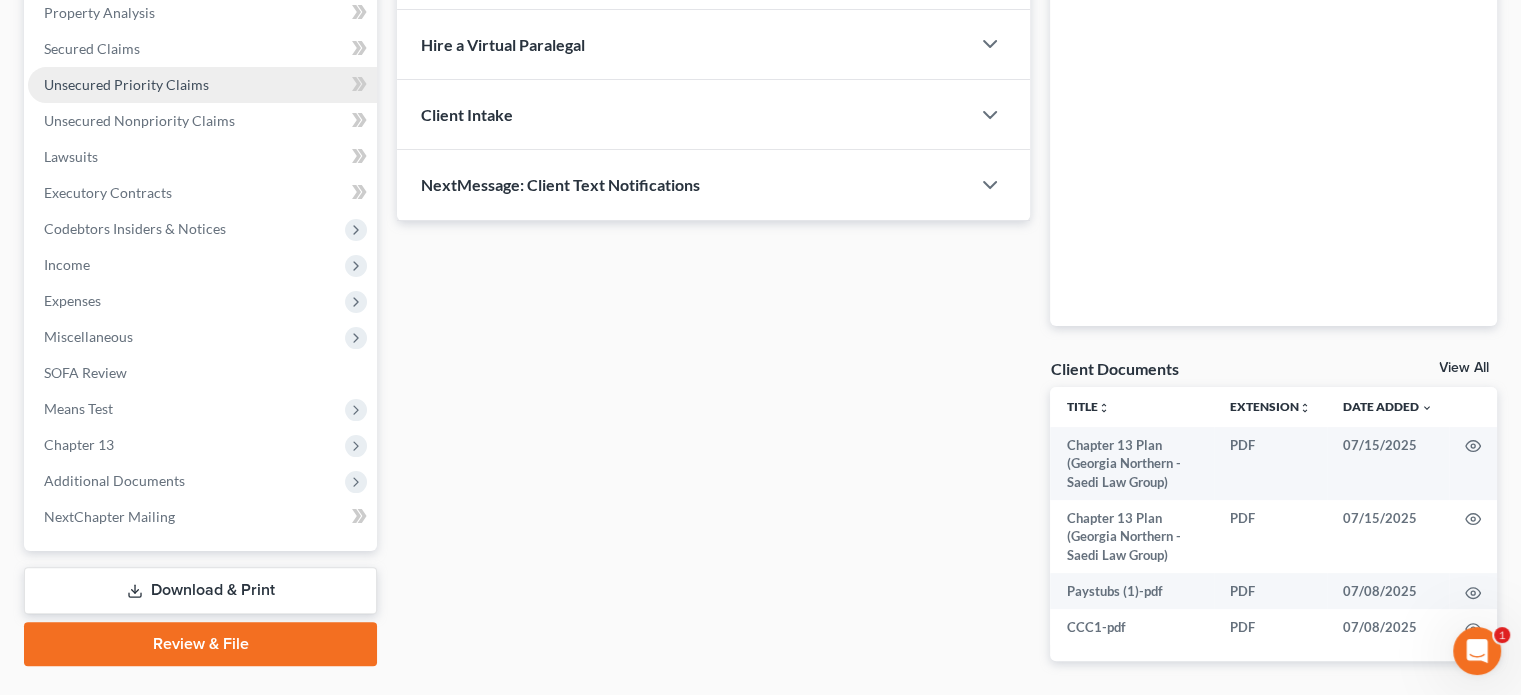 scroll, scrollTop: 467, scrollLeft: 0, axis: vertical 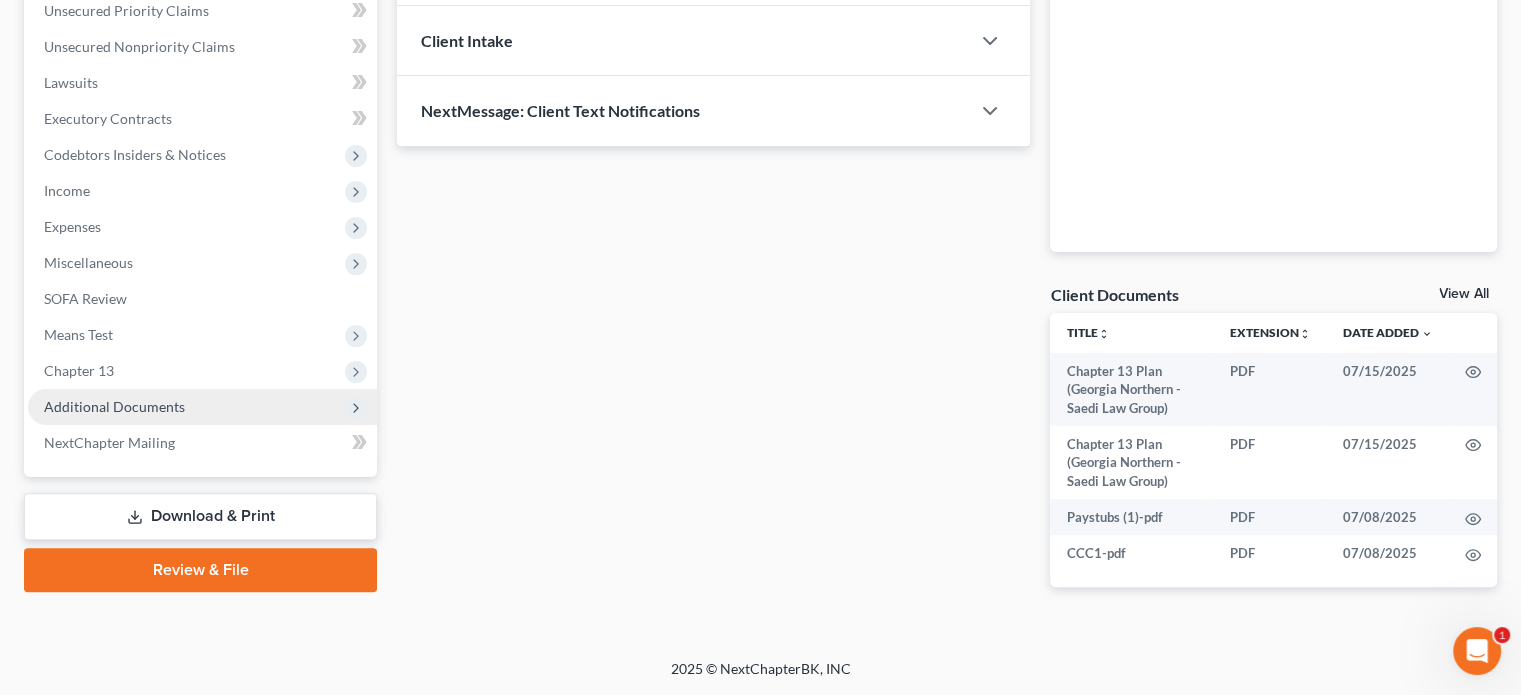 click on "Additional Documents" at bounding box center (114, 406) 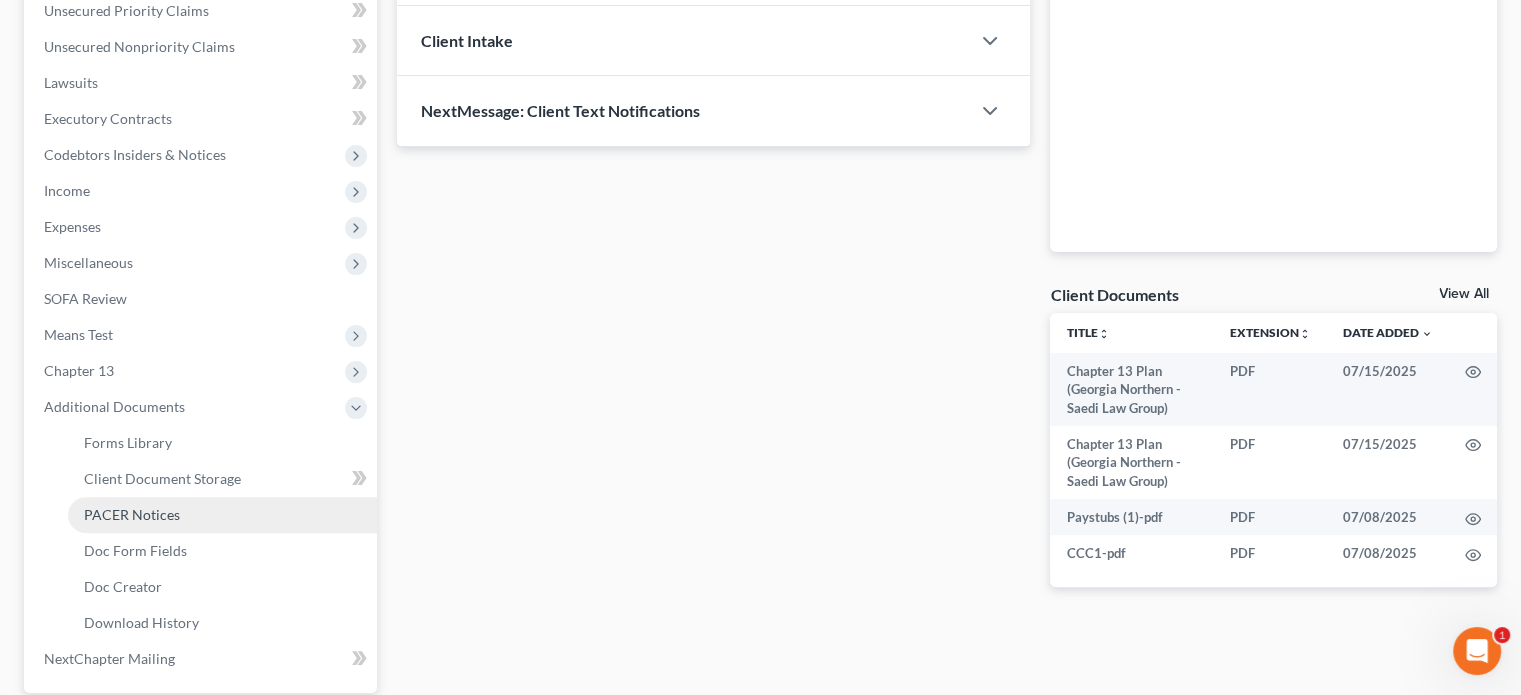 click on "PACER Notices" at bounding box center (132, 514) 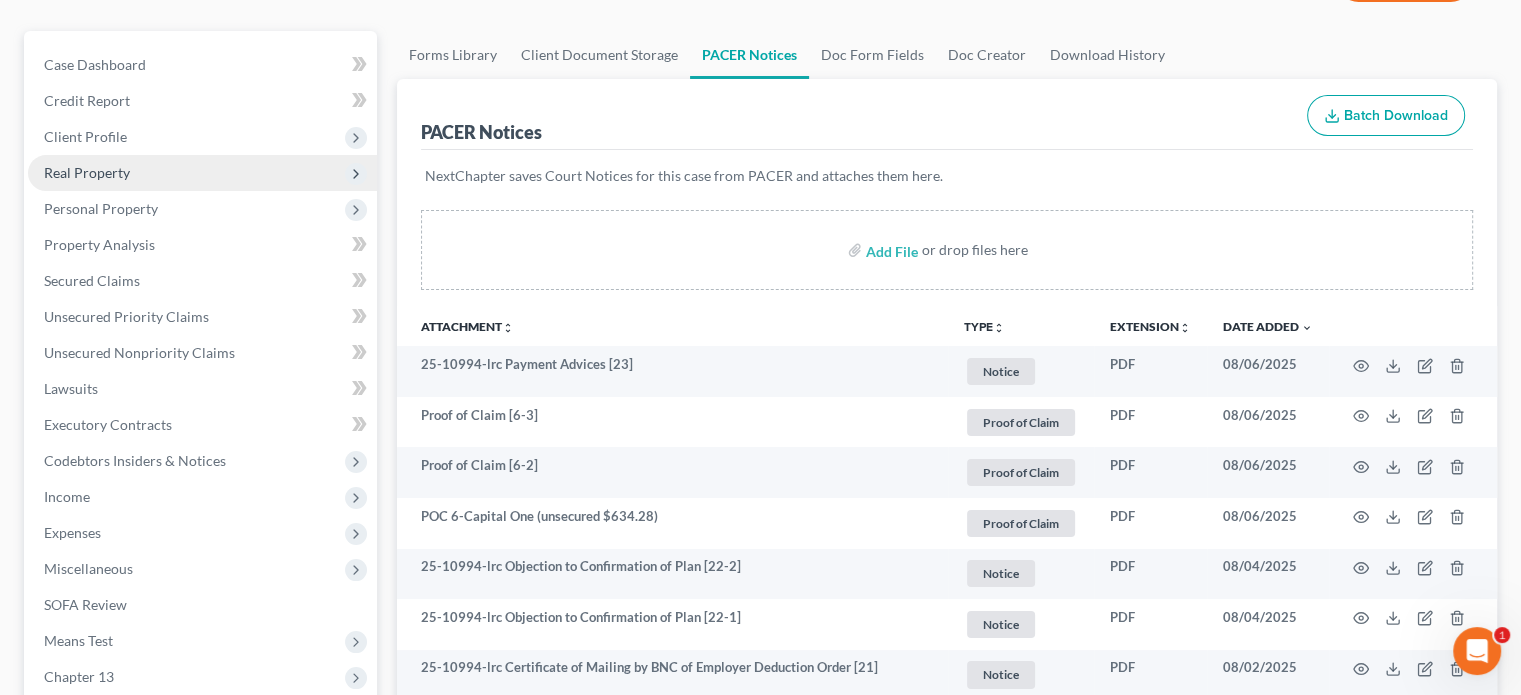 scroll, scrollTop: 0, scrollLeft: 0, axis: both 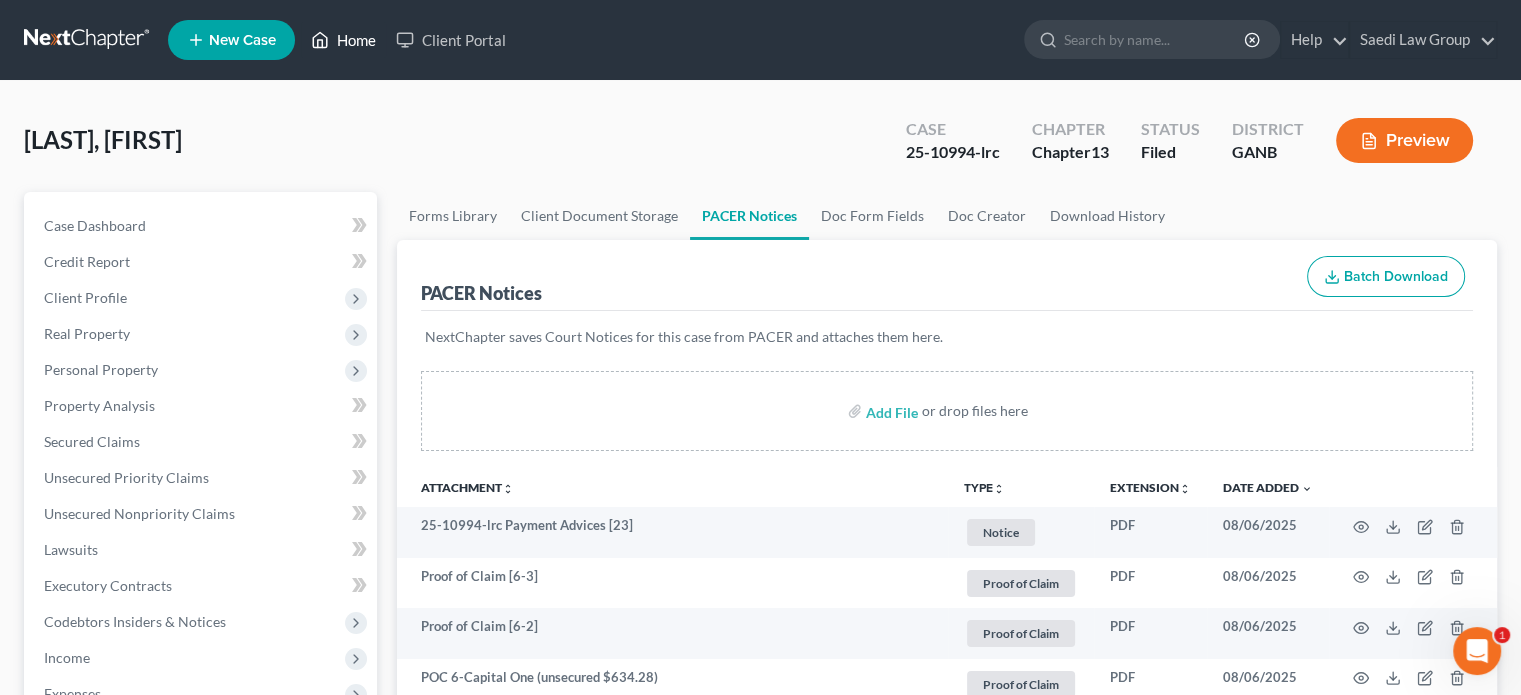 click on "Home" at bounding box center [343, 40] 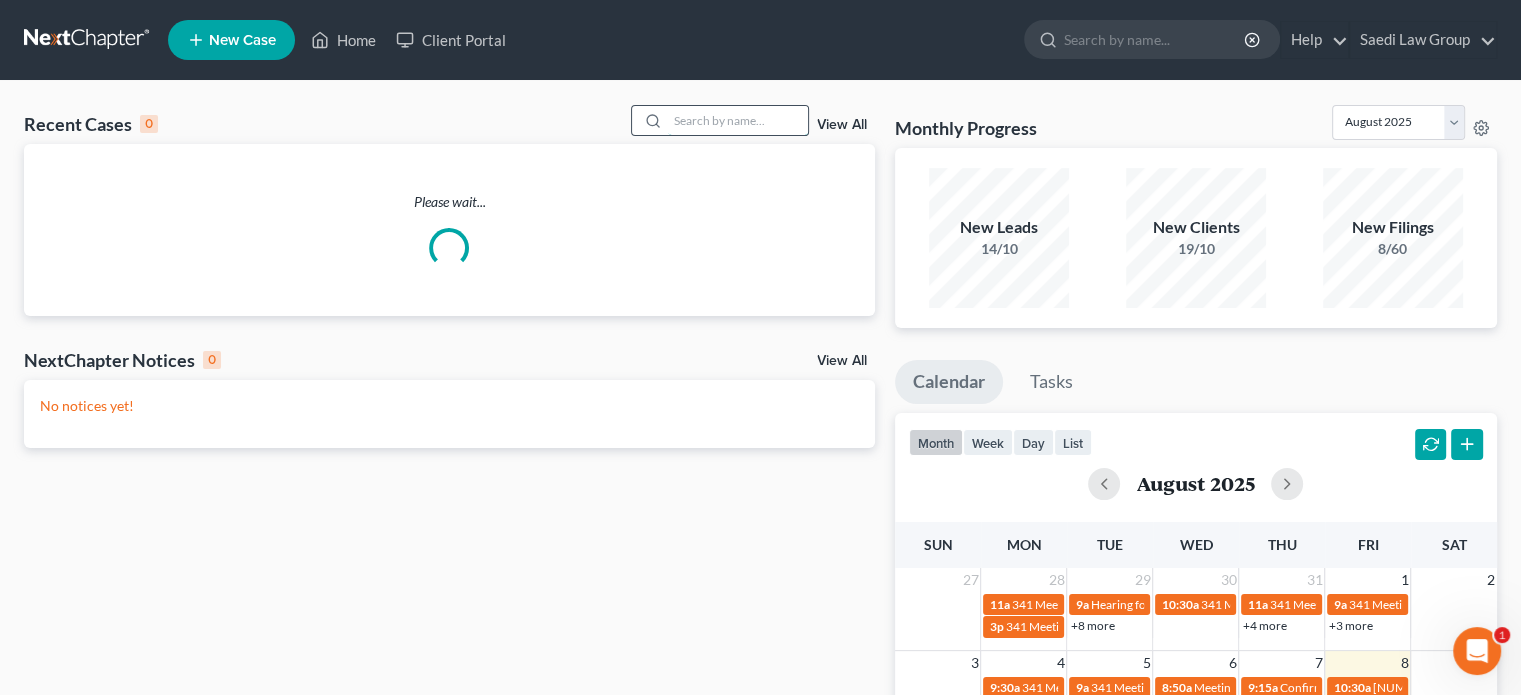 click at bounding box center [738, 120] 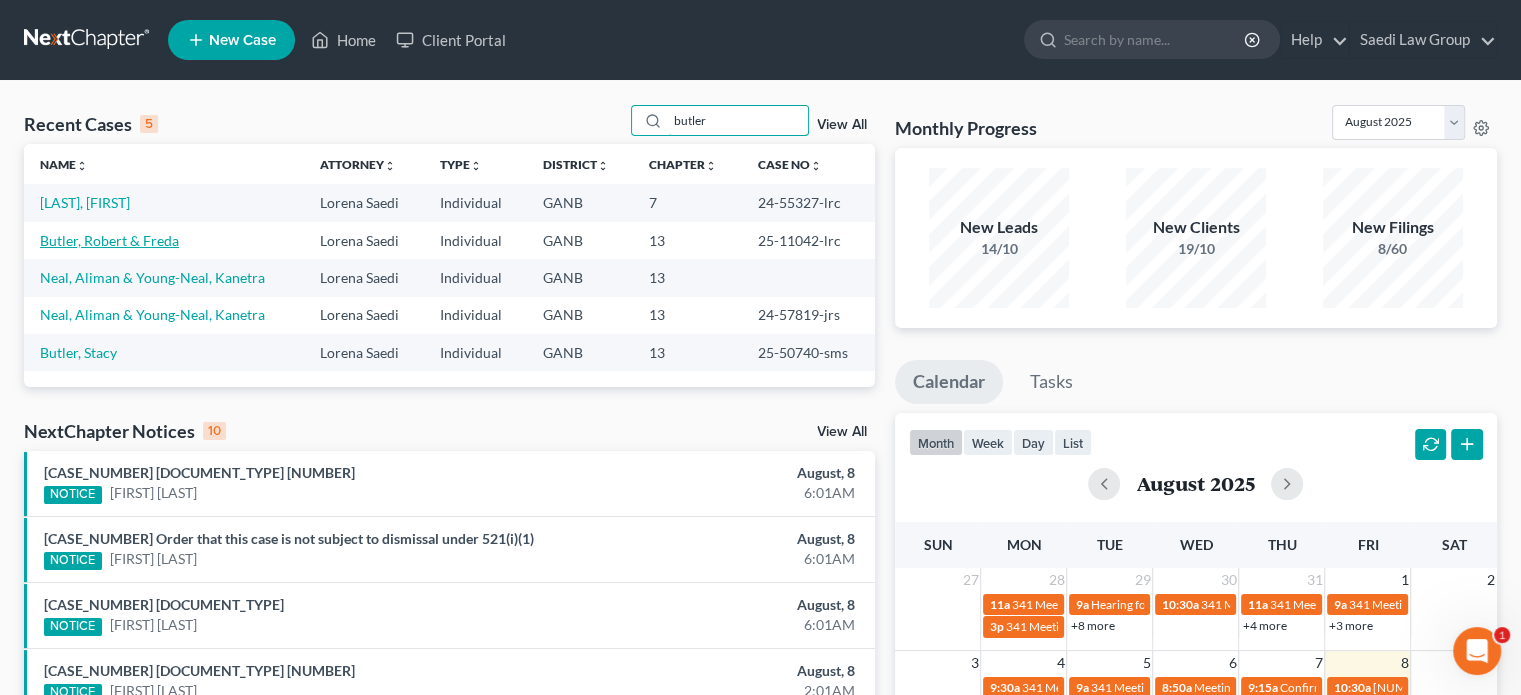 type on "butler" 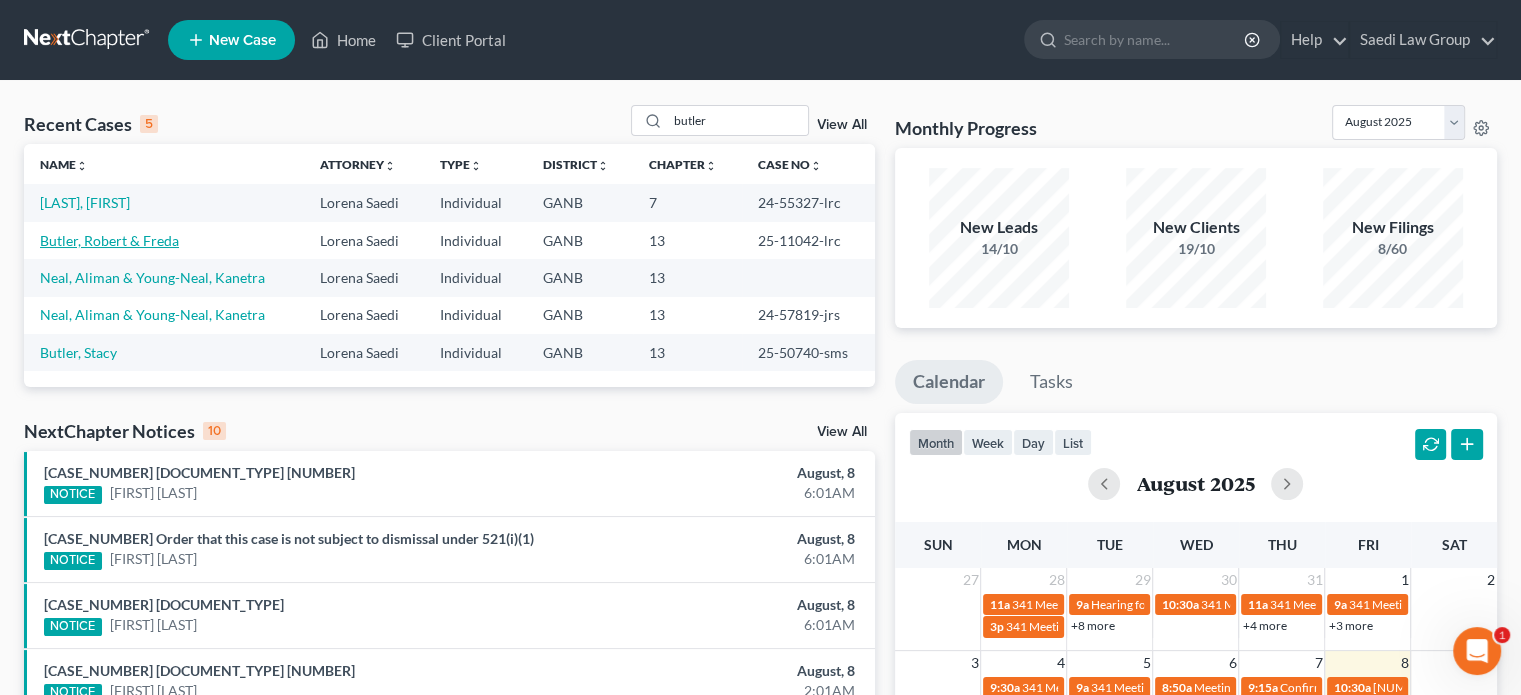 click on "Butler, Robert & Freda" at bounding box center [109, 240] 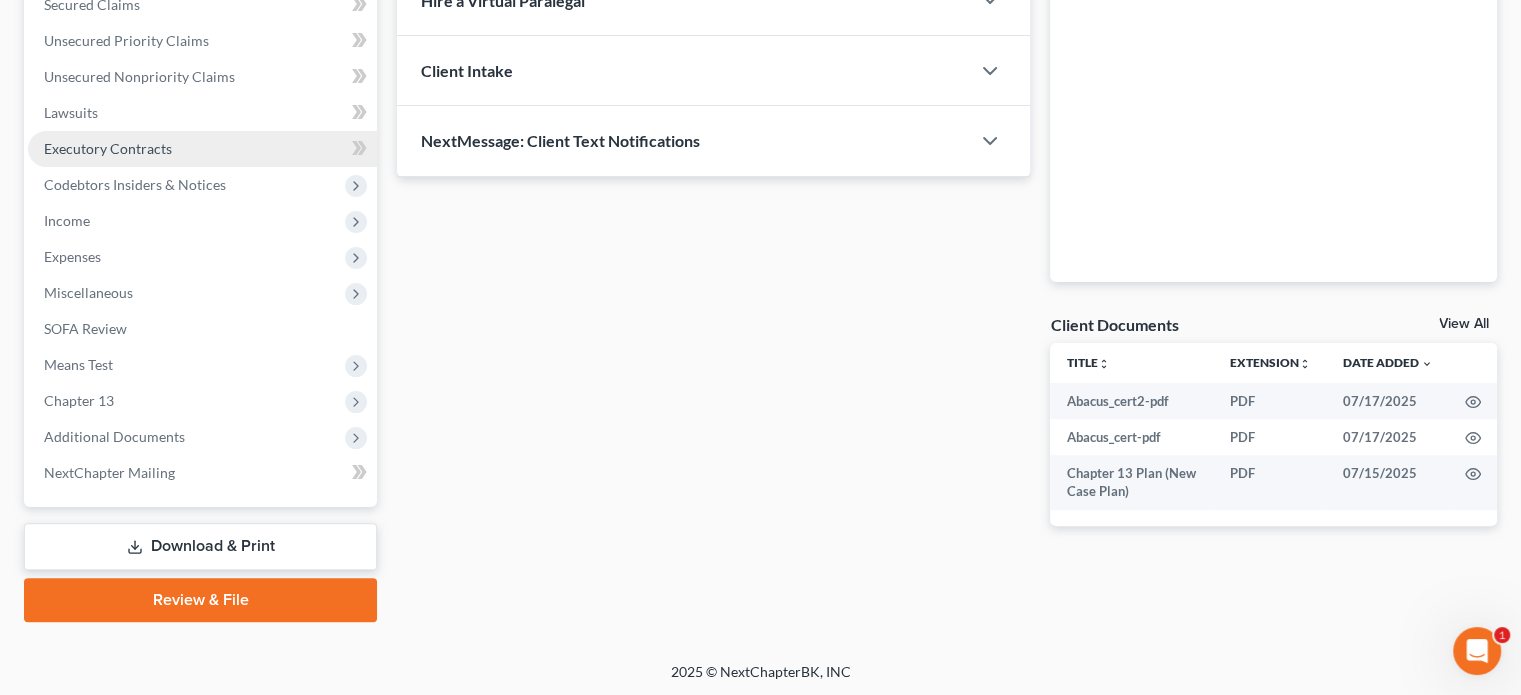 scroll, scrollTop: 438, scrollLeft: 0, axis: vertical 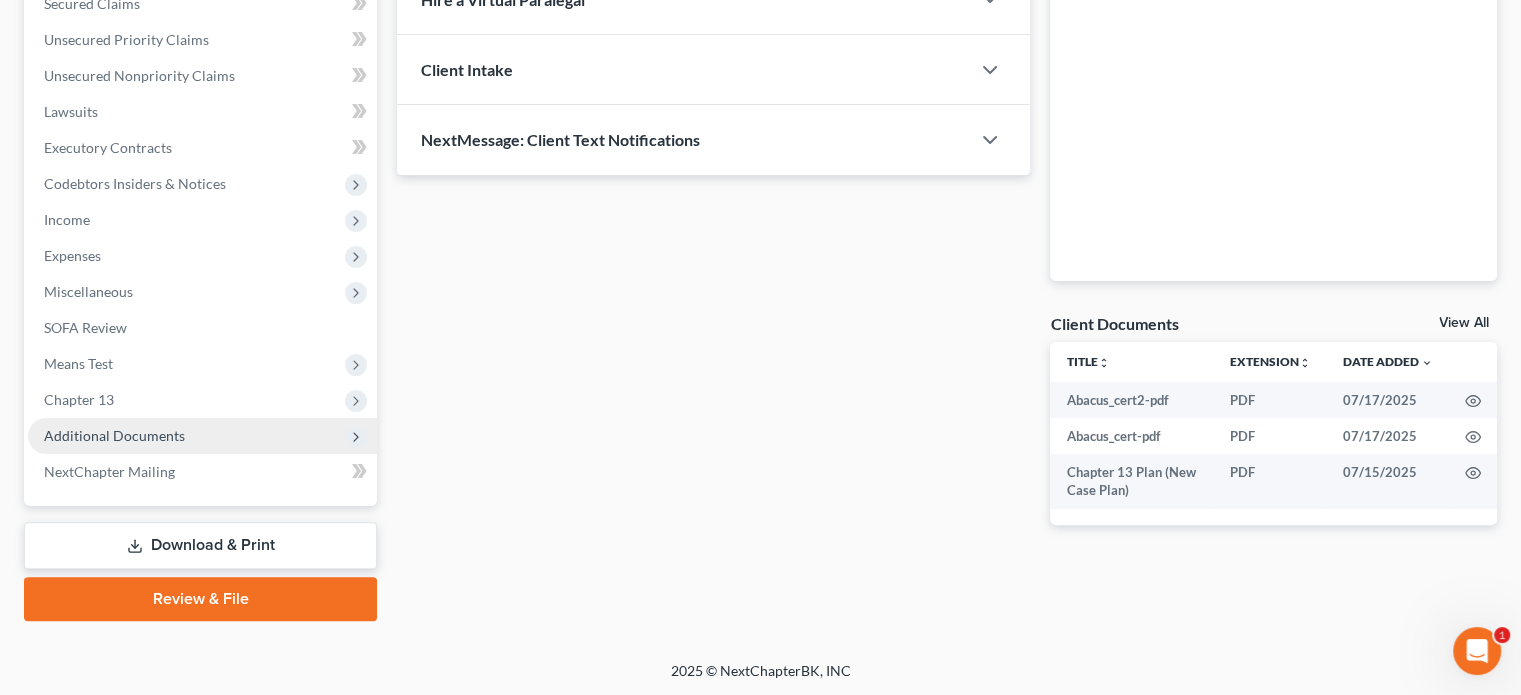 click on "Additional Documents" at bounding box center [114, 435] 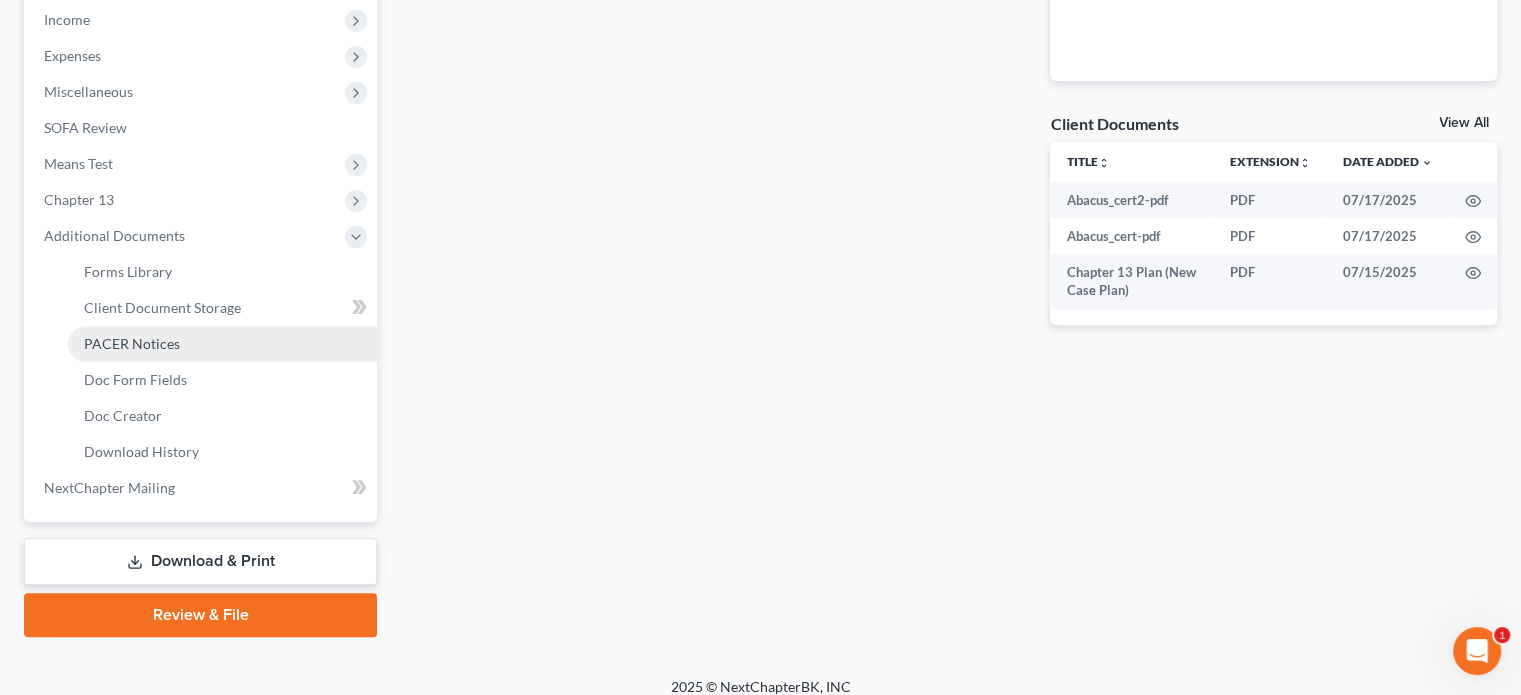 click on "PACER Notices" at bounding box center (132, 343) 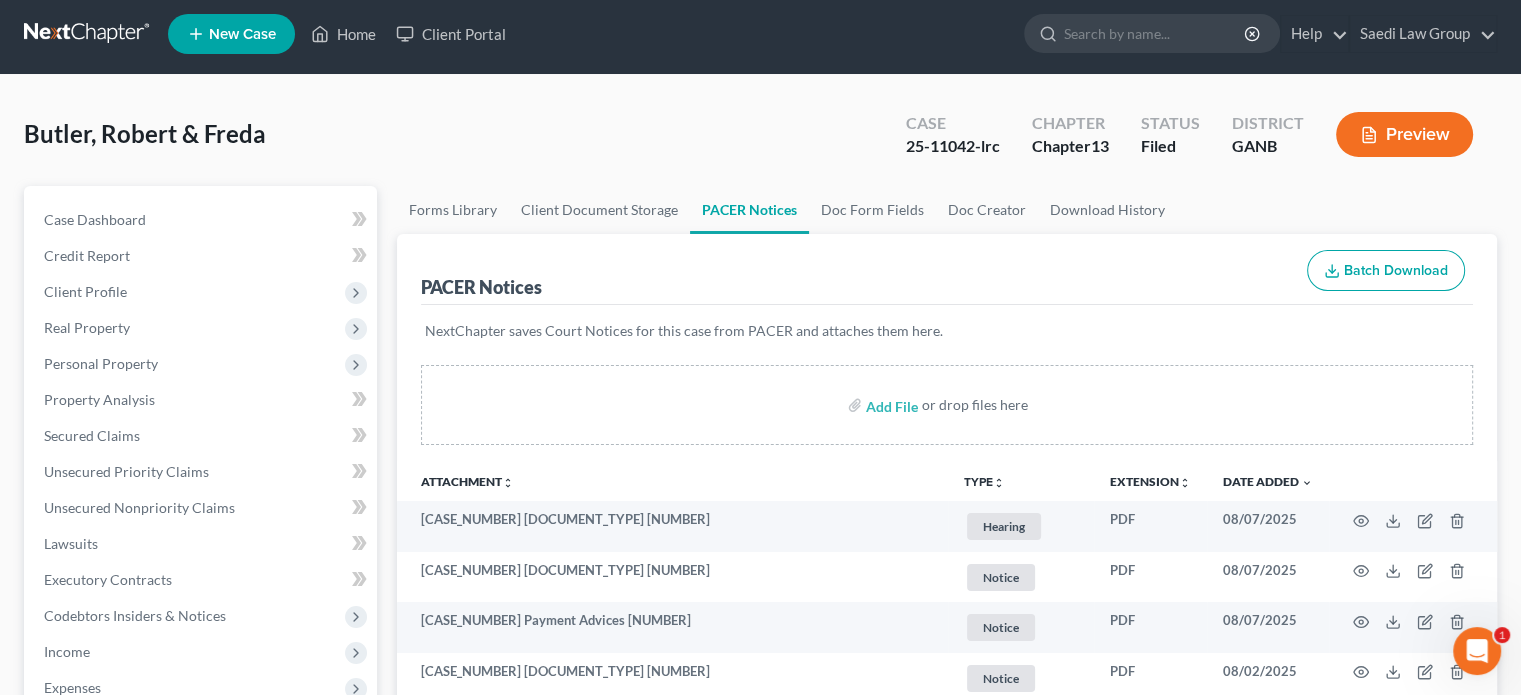 scroll, scrollTop: 0, scrollLeft: 0, axis: both 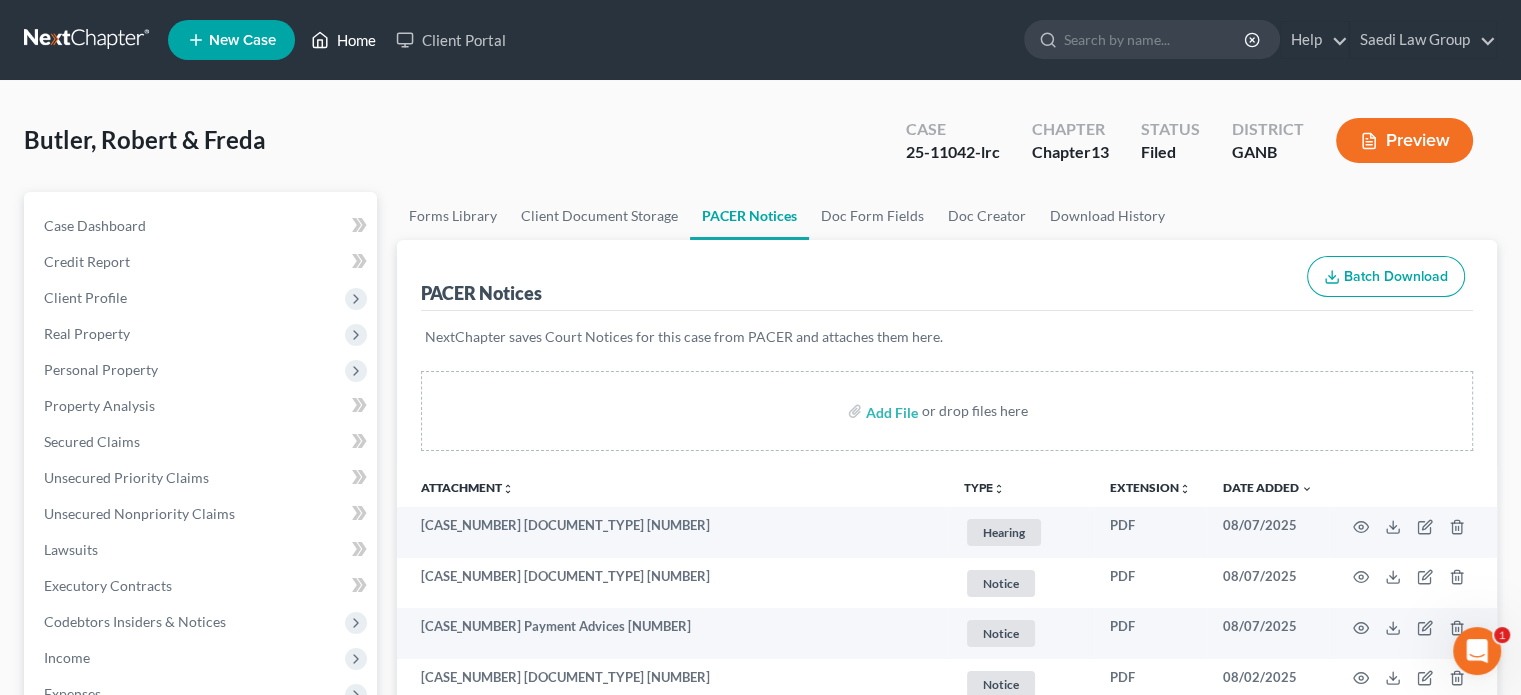 drag, startPoint x: 351, startPoint y: 40, endPoint x: 364, endPoint y: 39, distance: 13.038404 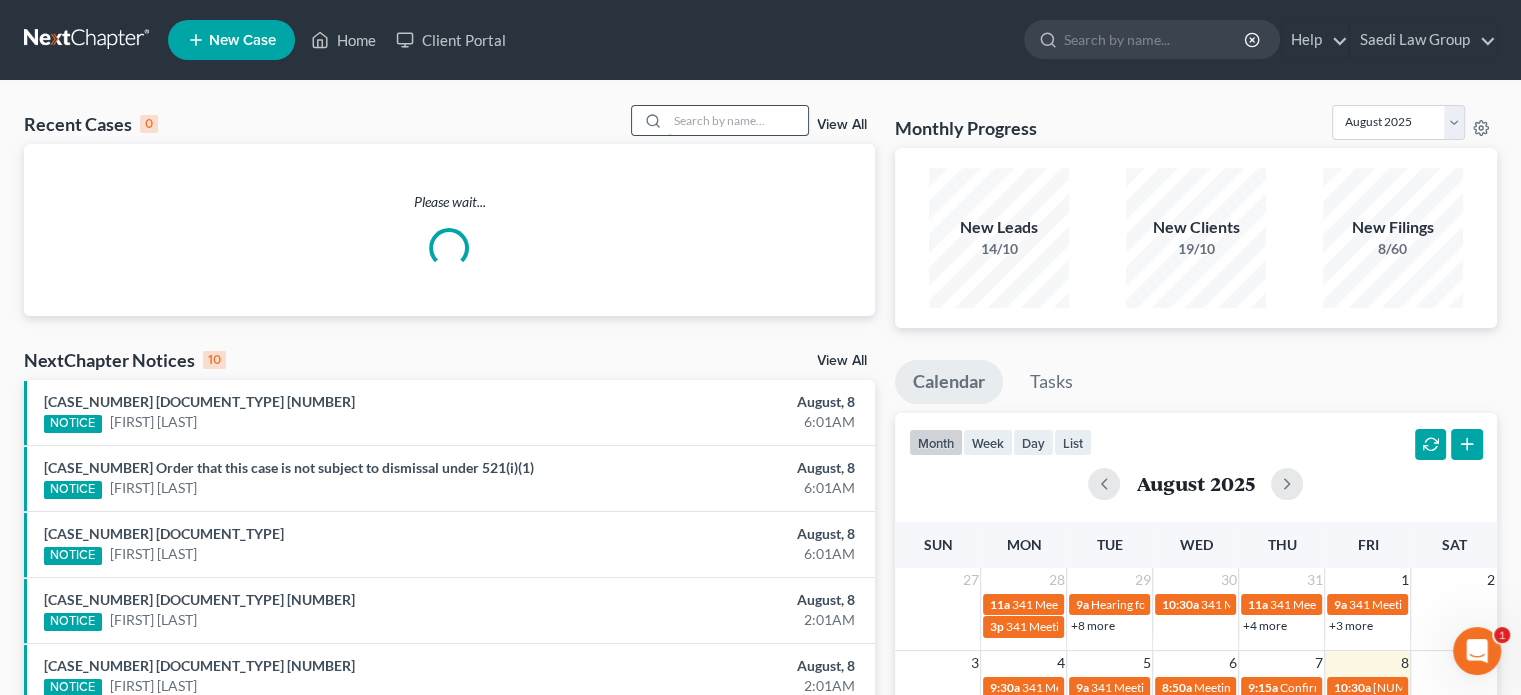 click at bounding box center (738, 120) 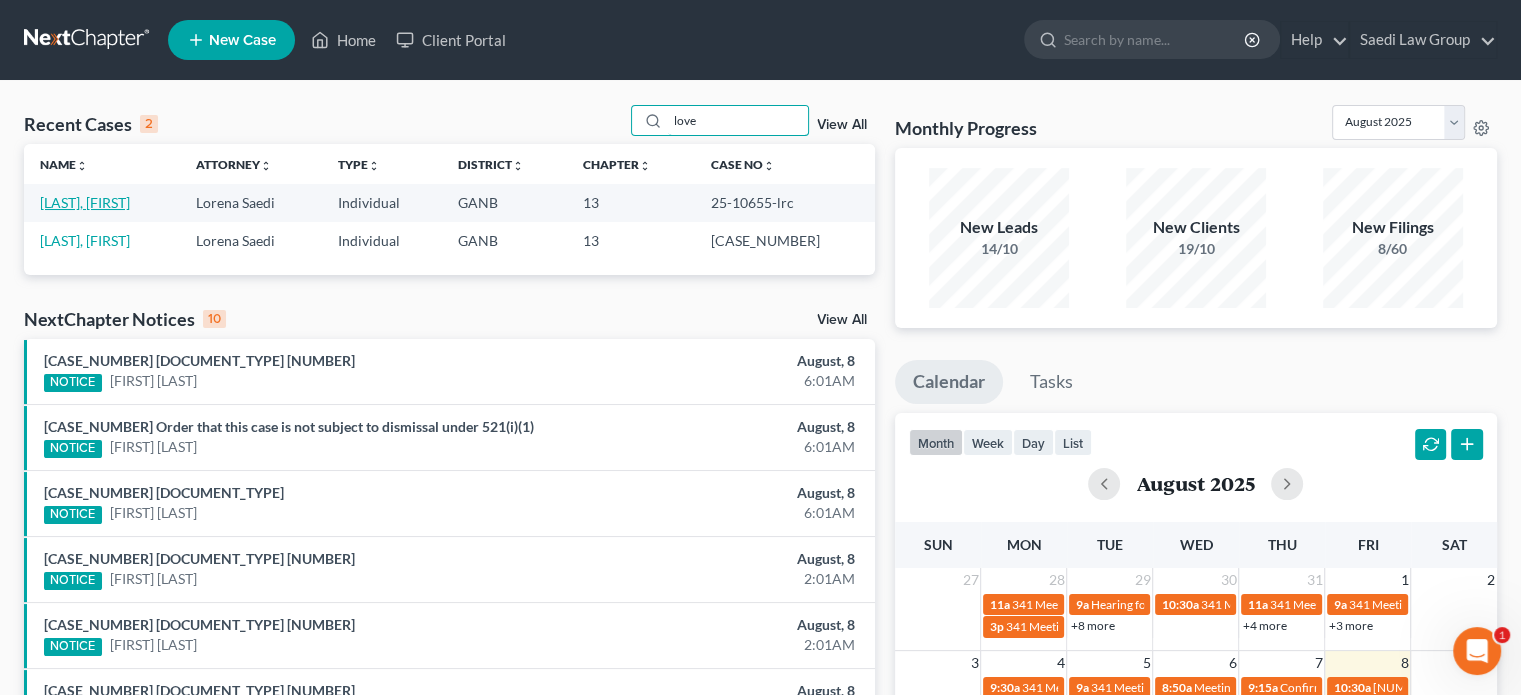 type on "love" 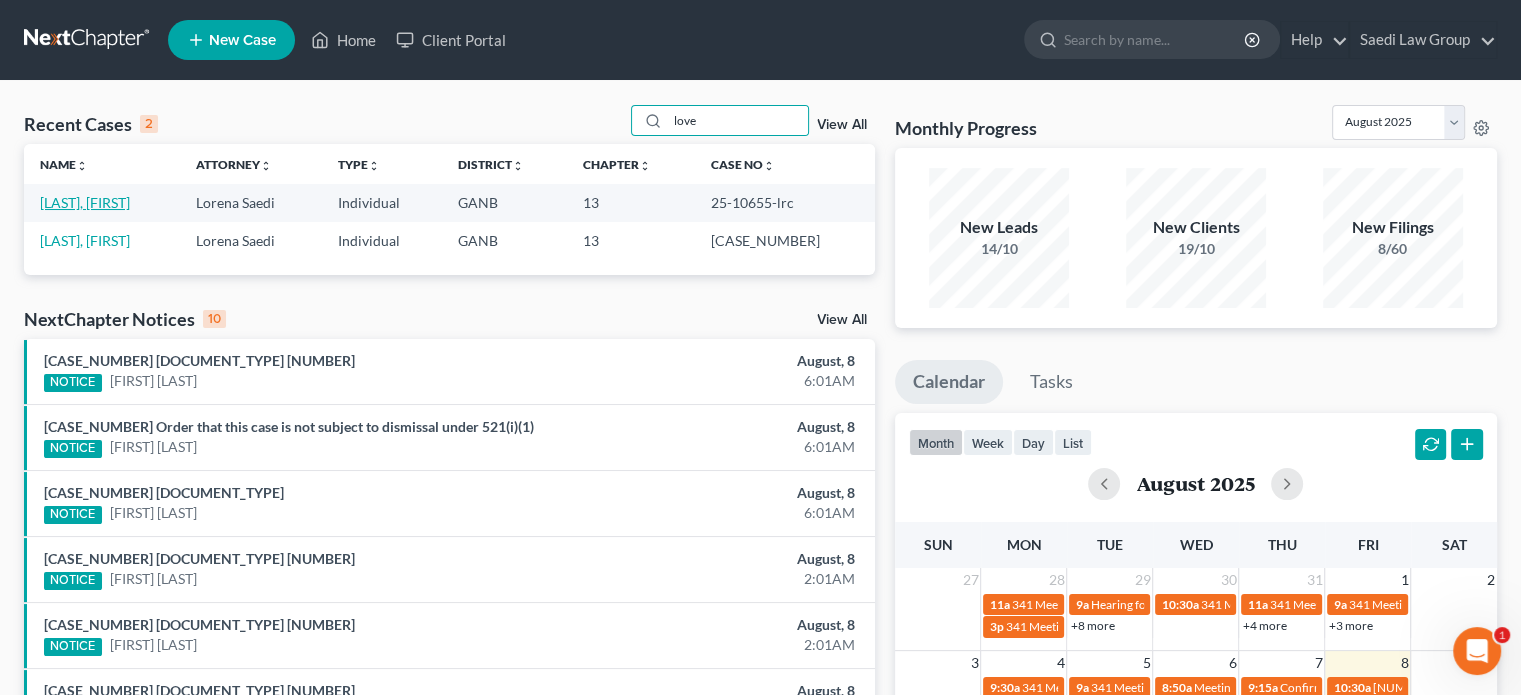 click on "[LAST], [FIRST]" at bounding box center [85, 202] 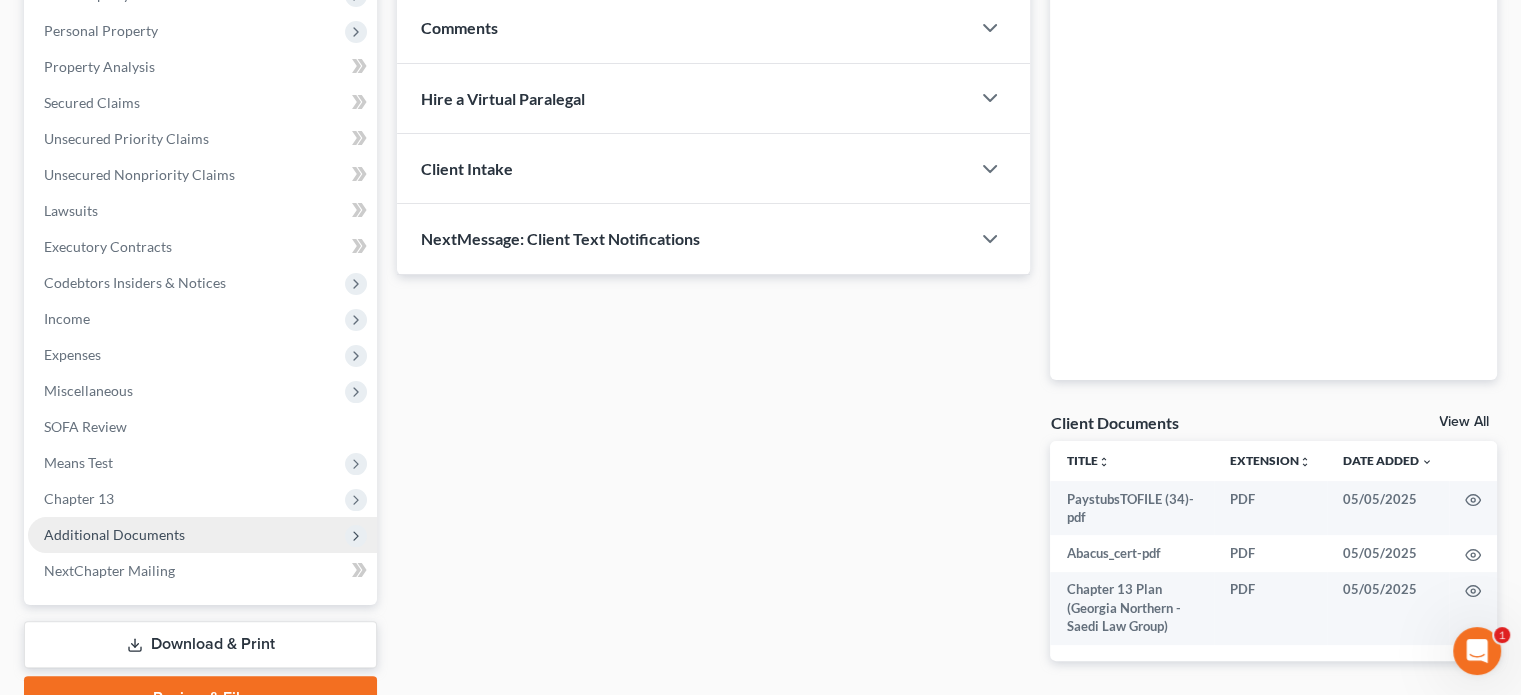 scroll, scrollTop: 400, scrollLeft: 0, axis: vertical 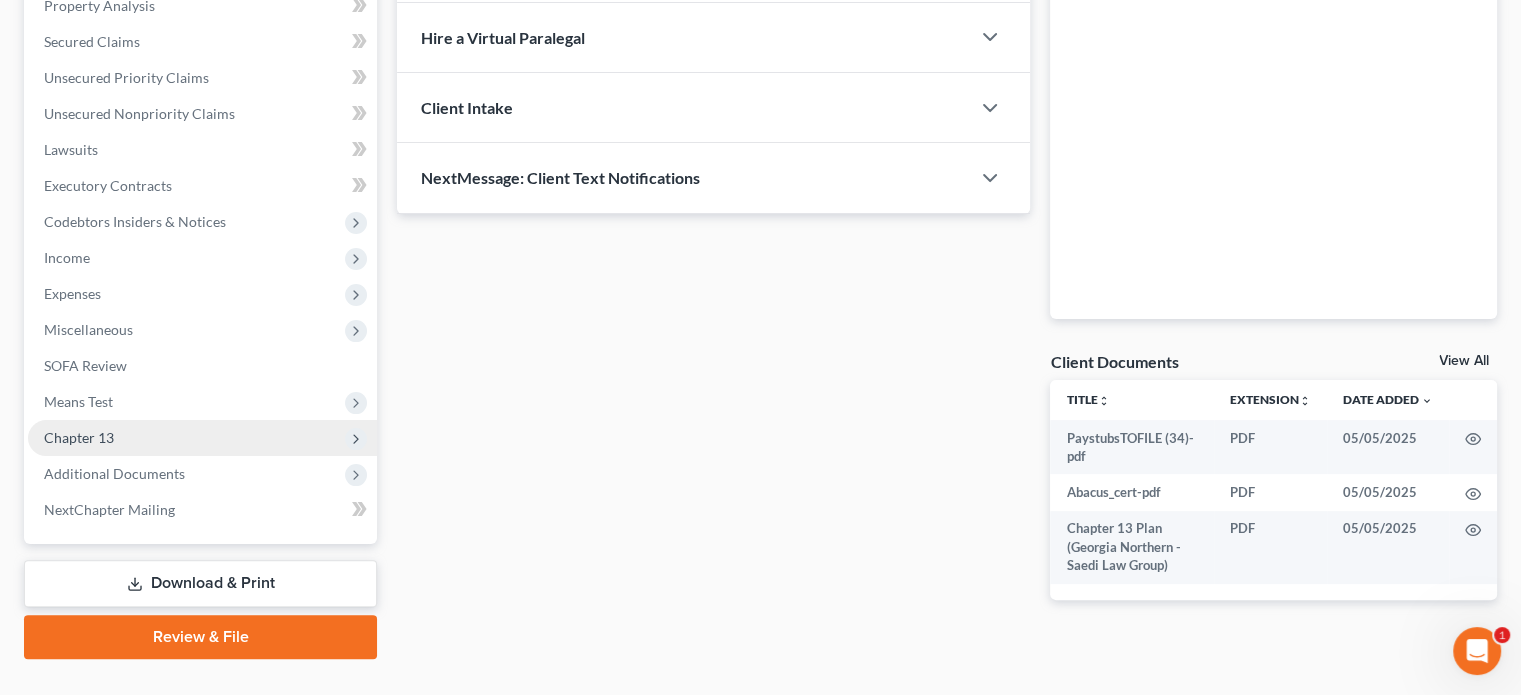 click on "Chapter 13" at bounding box center (79, 437) 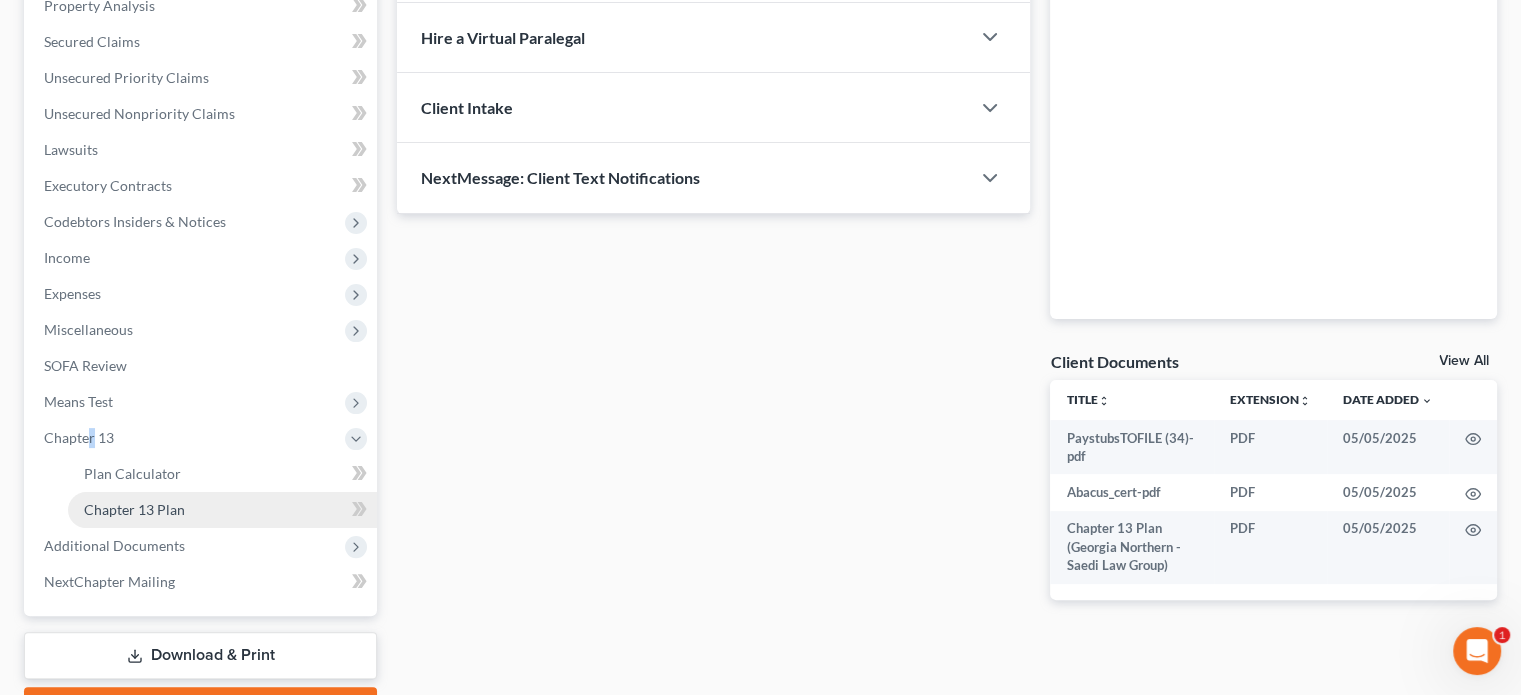 click on "Chapter 13 Plan" at bounding box center [134, 509] 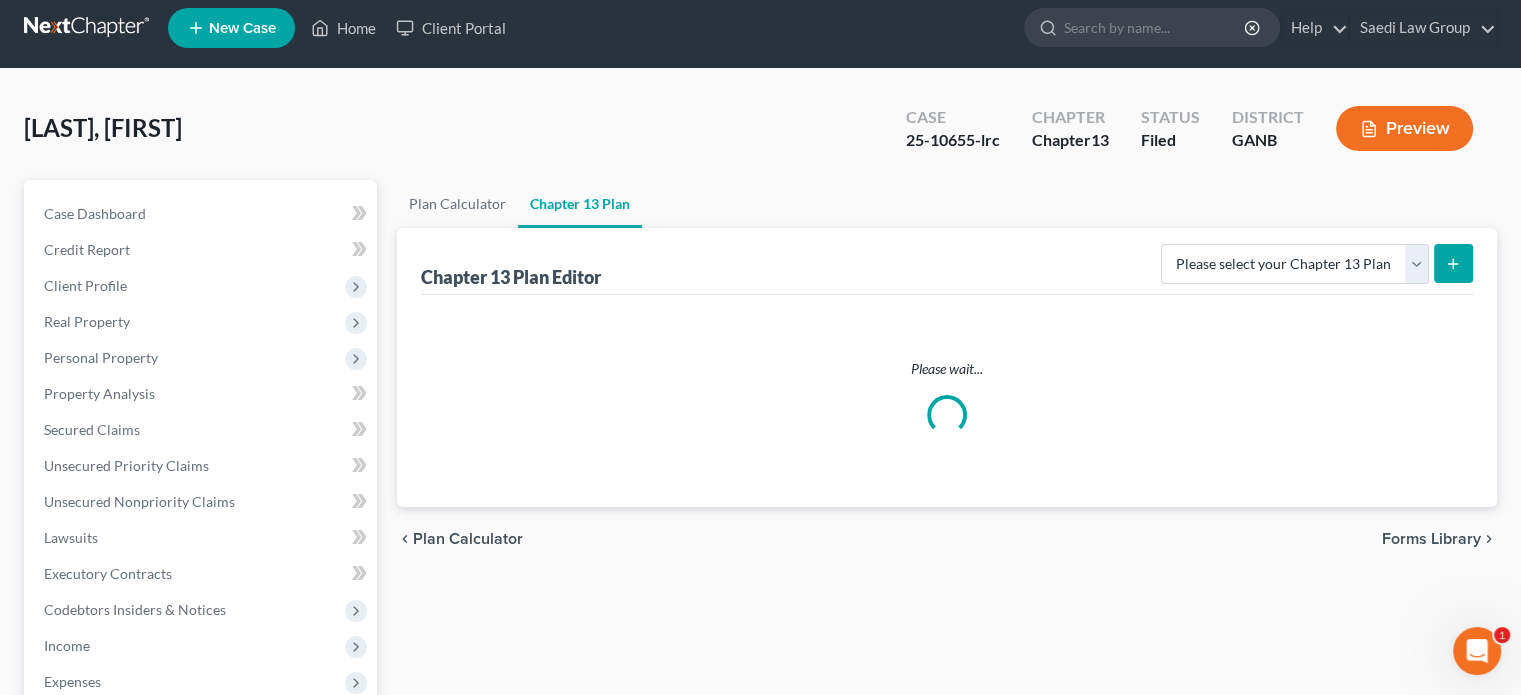 scroll, scrollTop: 0, scrollLeft: 0, axis: both 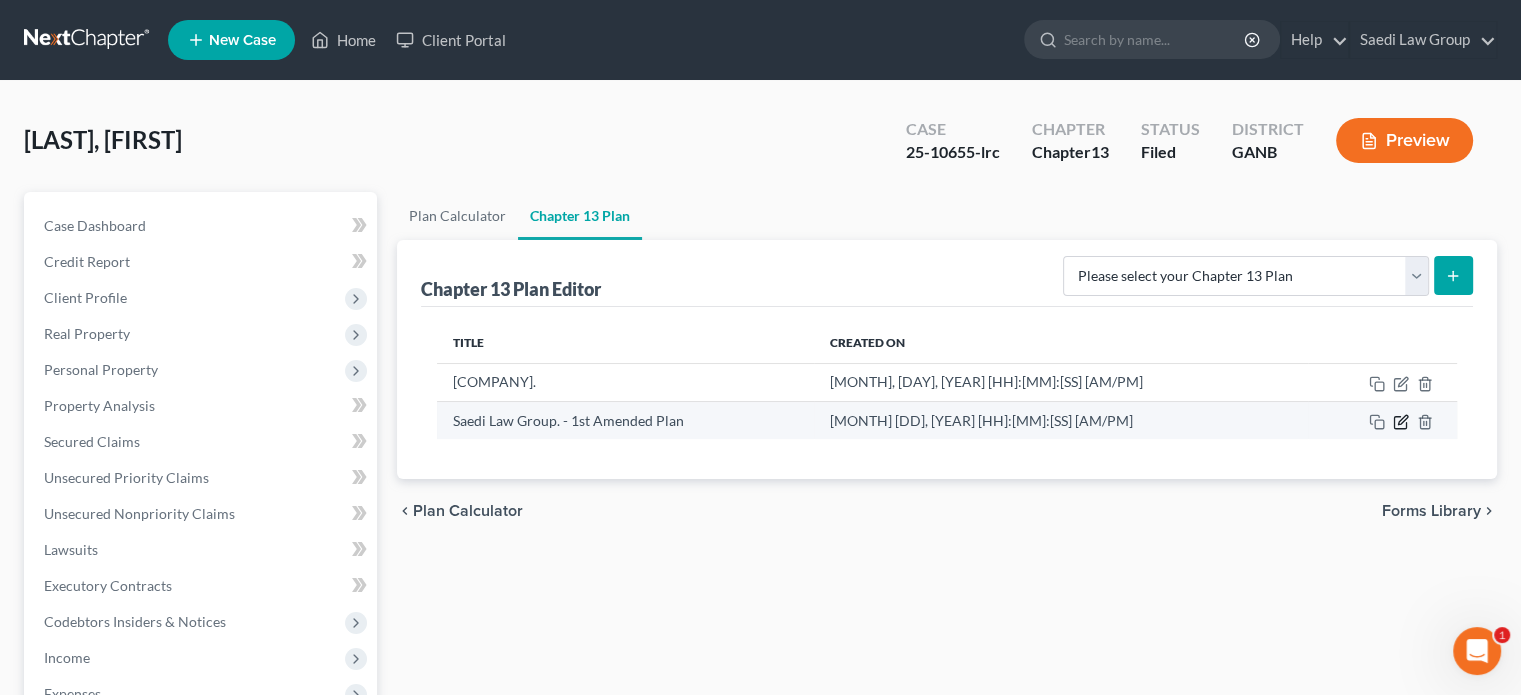 click 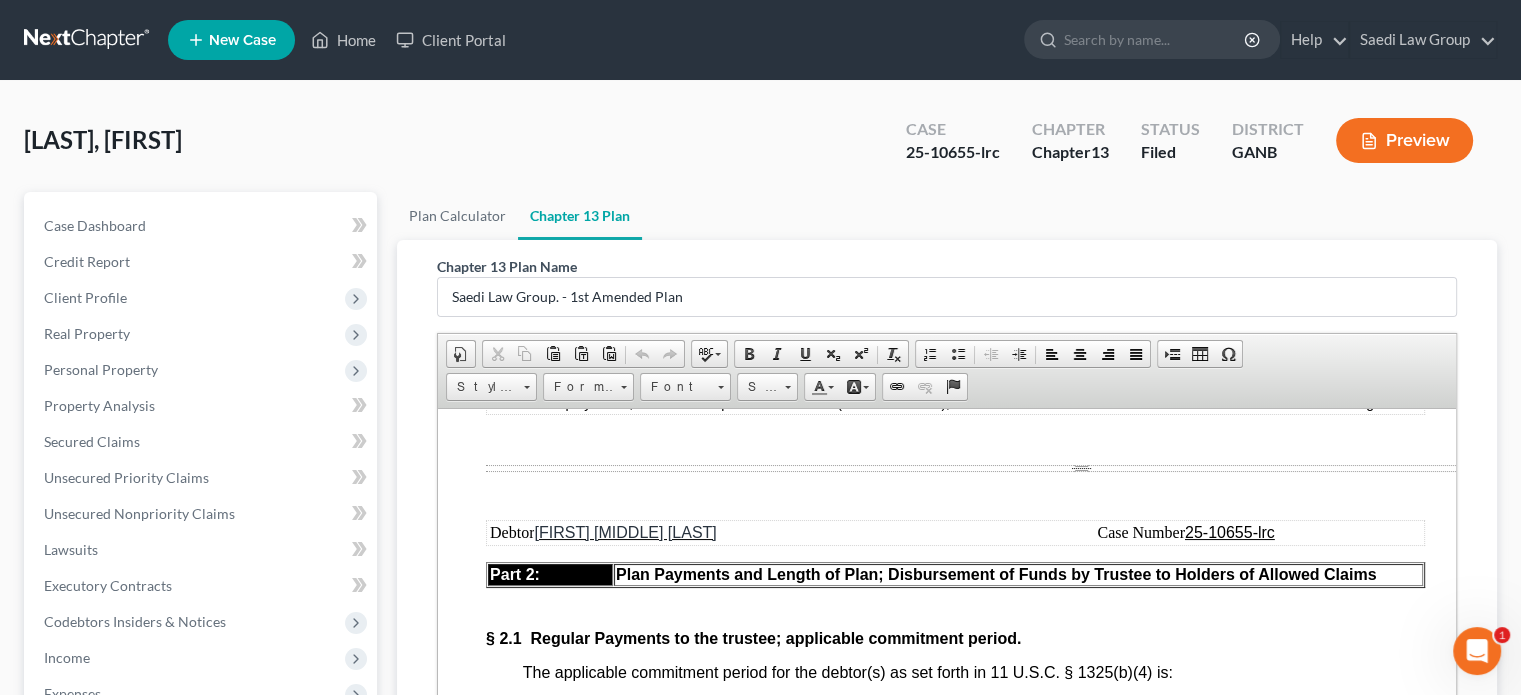 scroll, scrollTop: 1700, scrollLeft: 0, axis: vertical 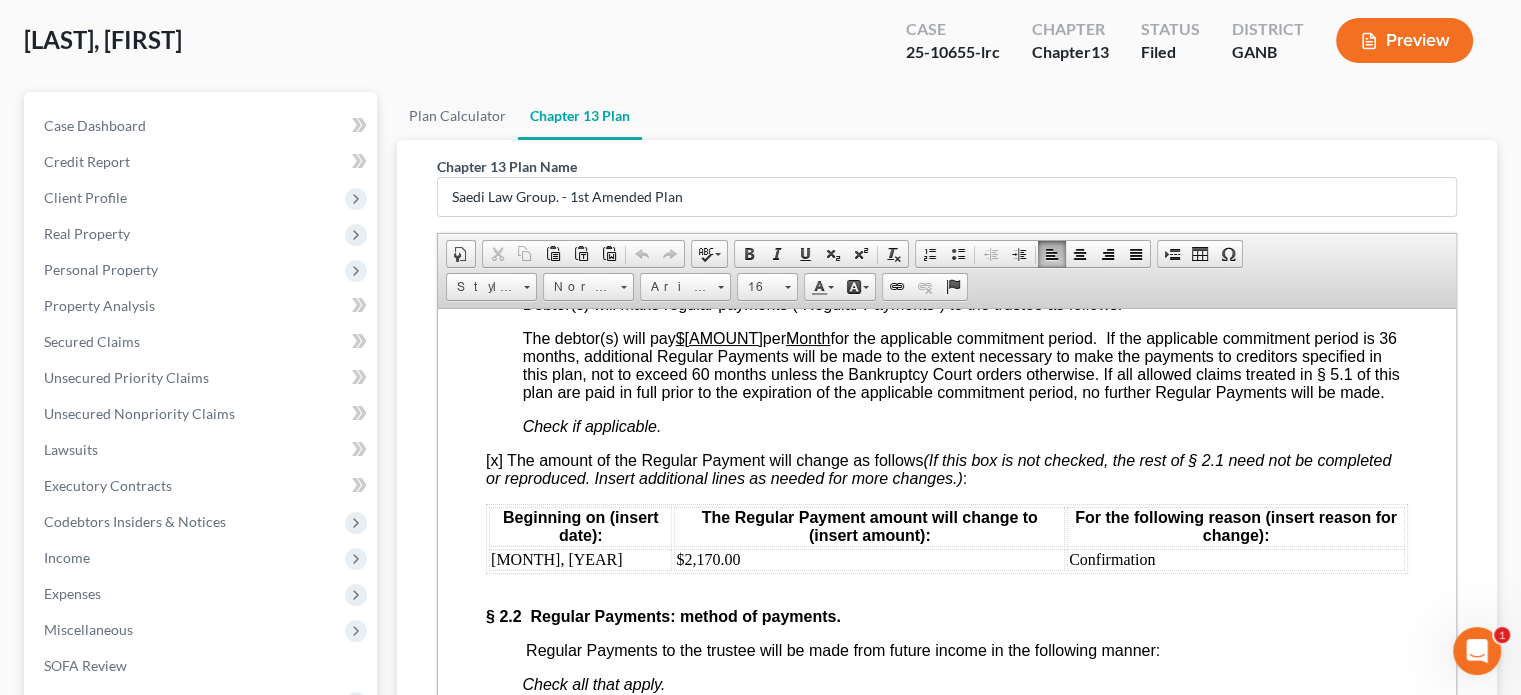 click on "[MONTH], [YEAR]" at bounding box center (580, 559) 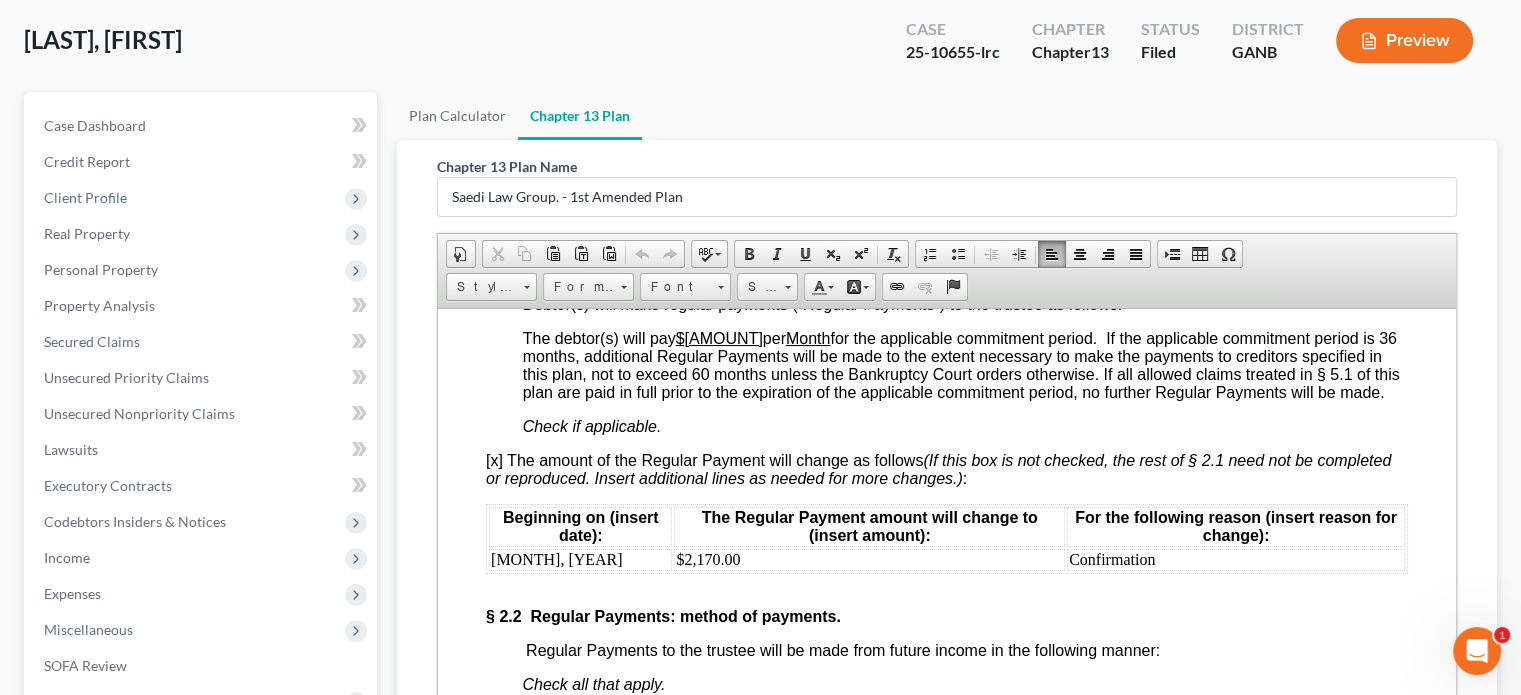 type 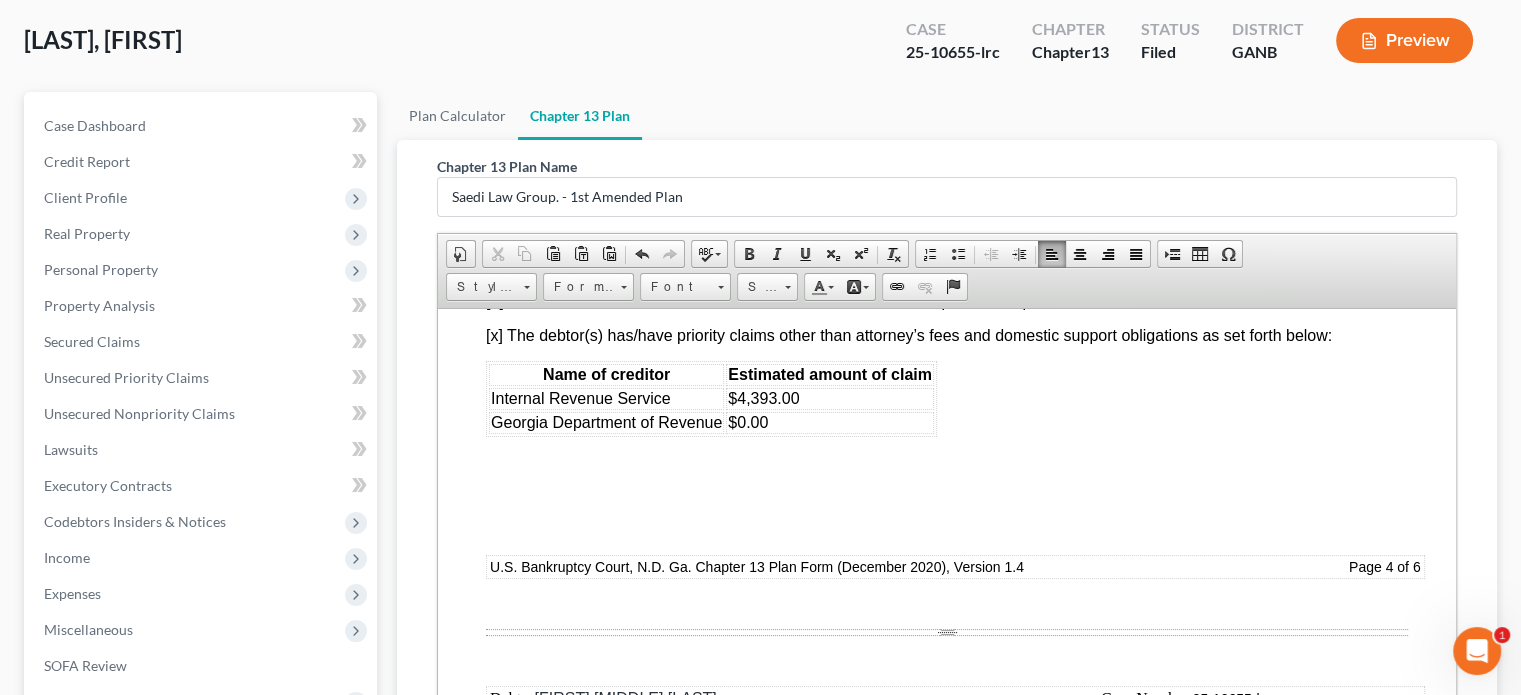 scroll, scrollTop: 6900, scrollLeft: 0, axis: vertical 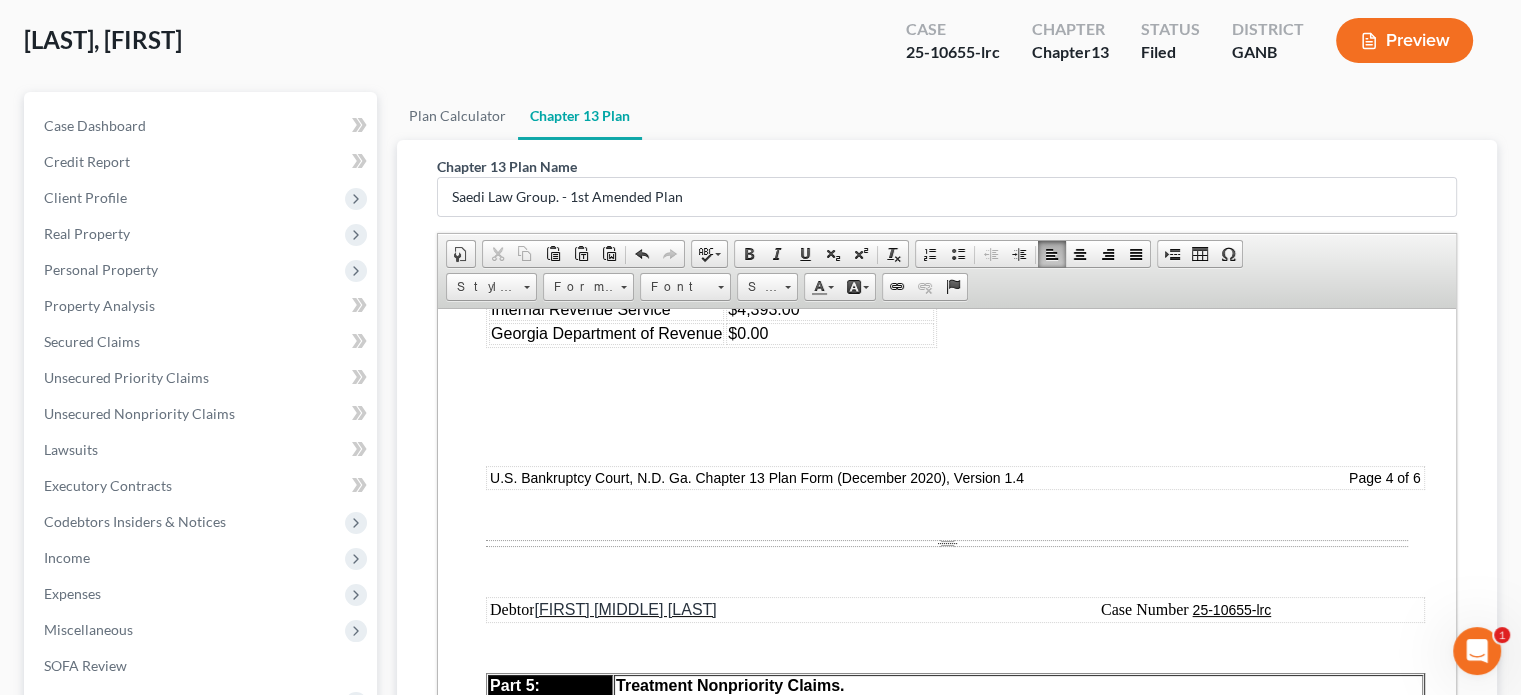 click on "$4,393.00" at bounding box center [830, 309] 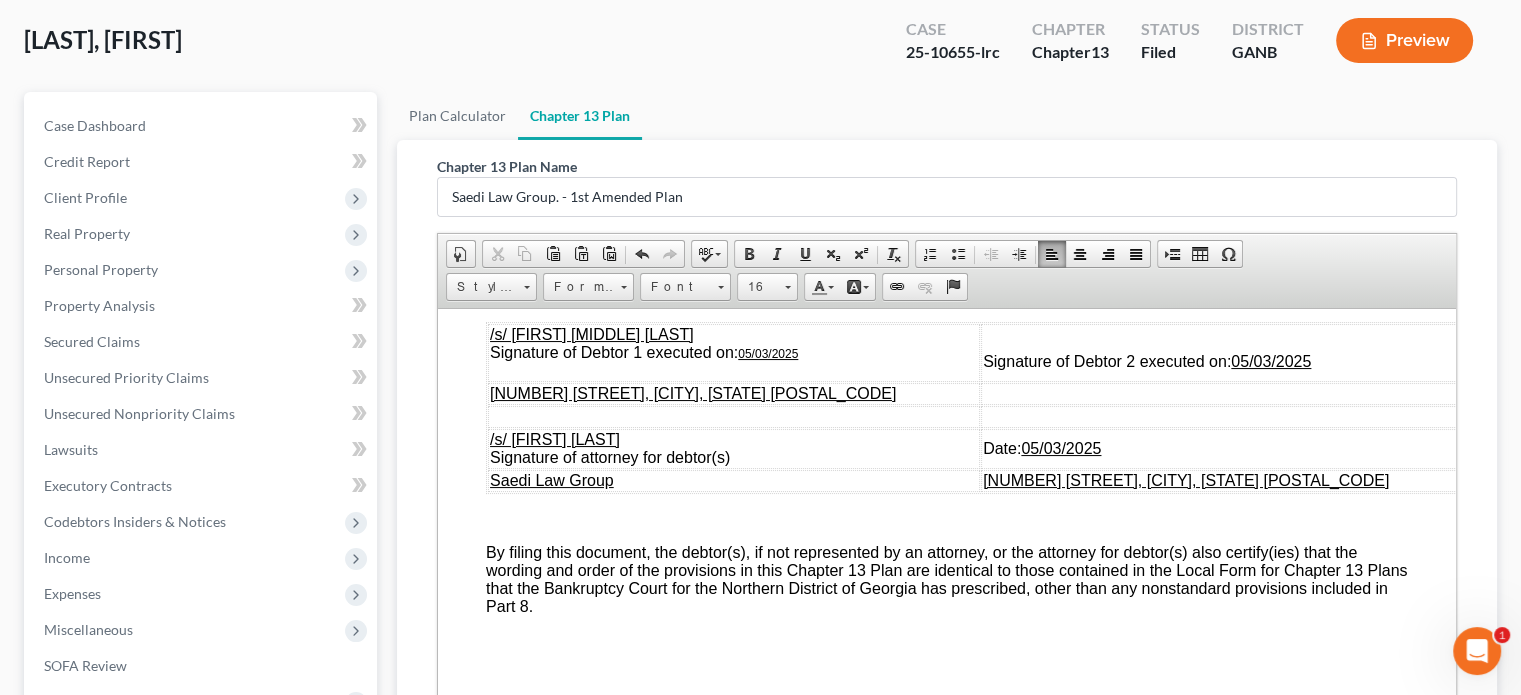 scroll, scrollTop: 9670, scrollLeft: 0, axis: vertical 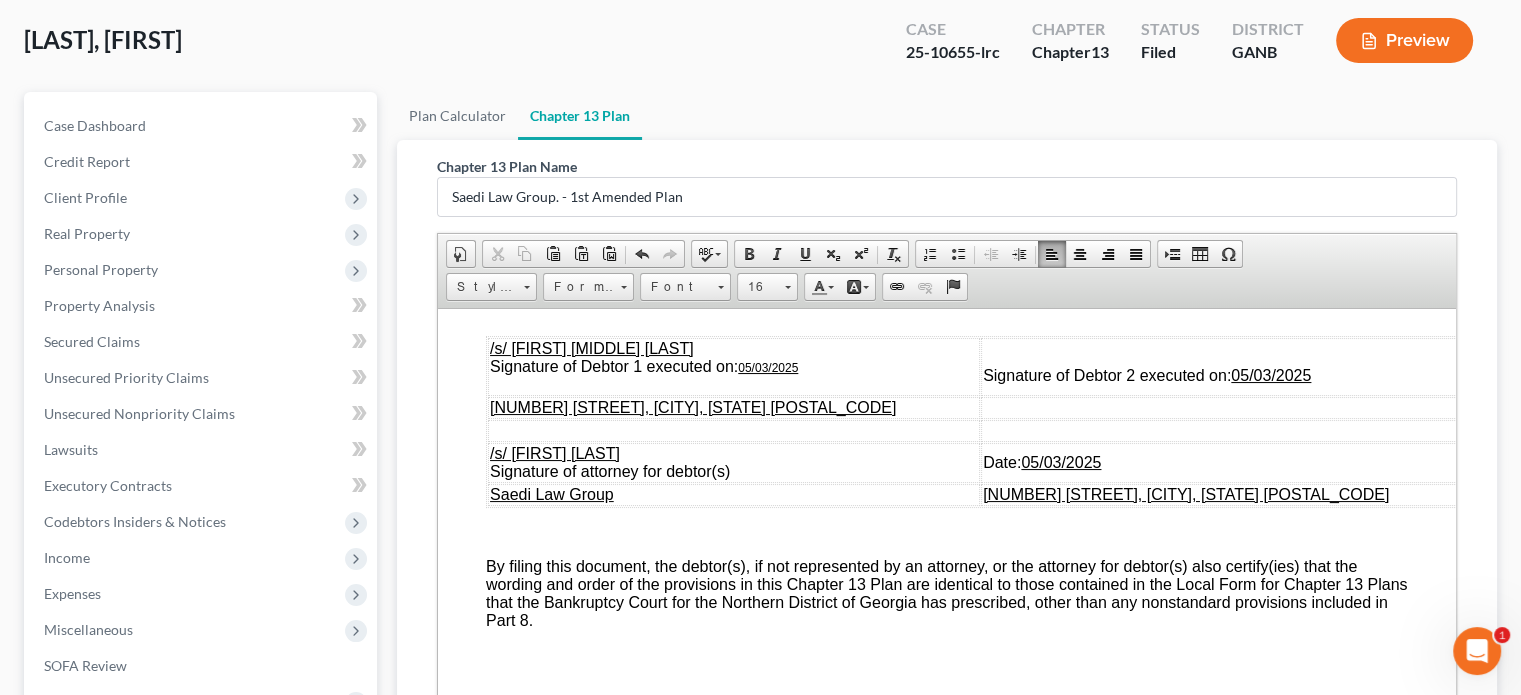click on "/s/ [FIRST] [MIDDLE] [LAST] Signature of Debtor 1 executed on:  [DATE]" at bounding box center (734, 366) 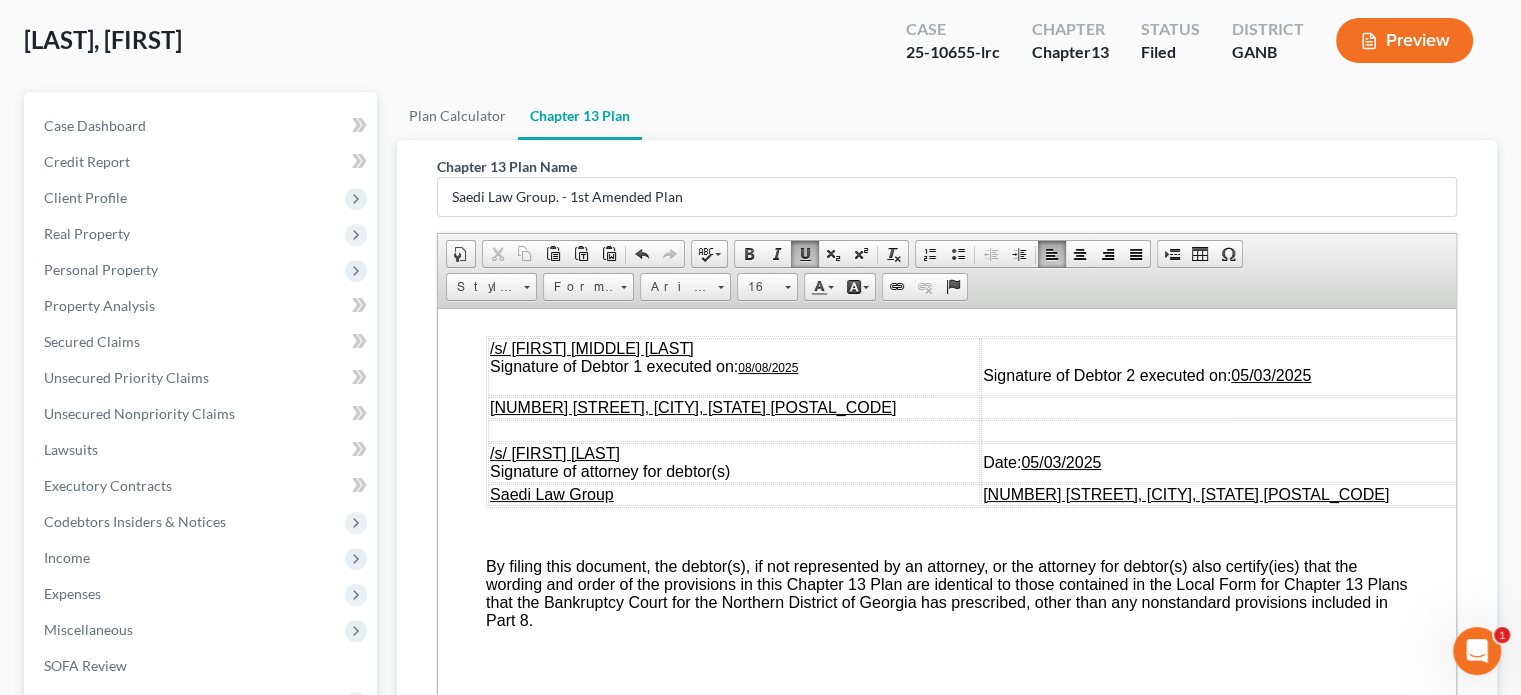 click on "Signature of Debtor 2 executed on:  [MM]/[DD]/[YYYY]" at bounding box center (1227, 366) 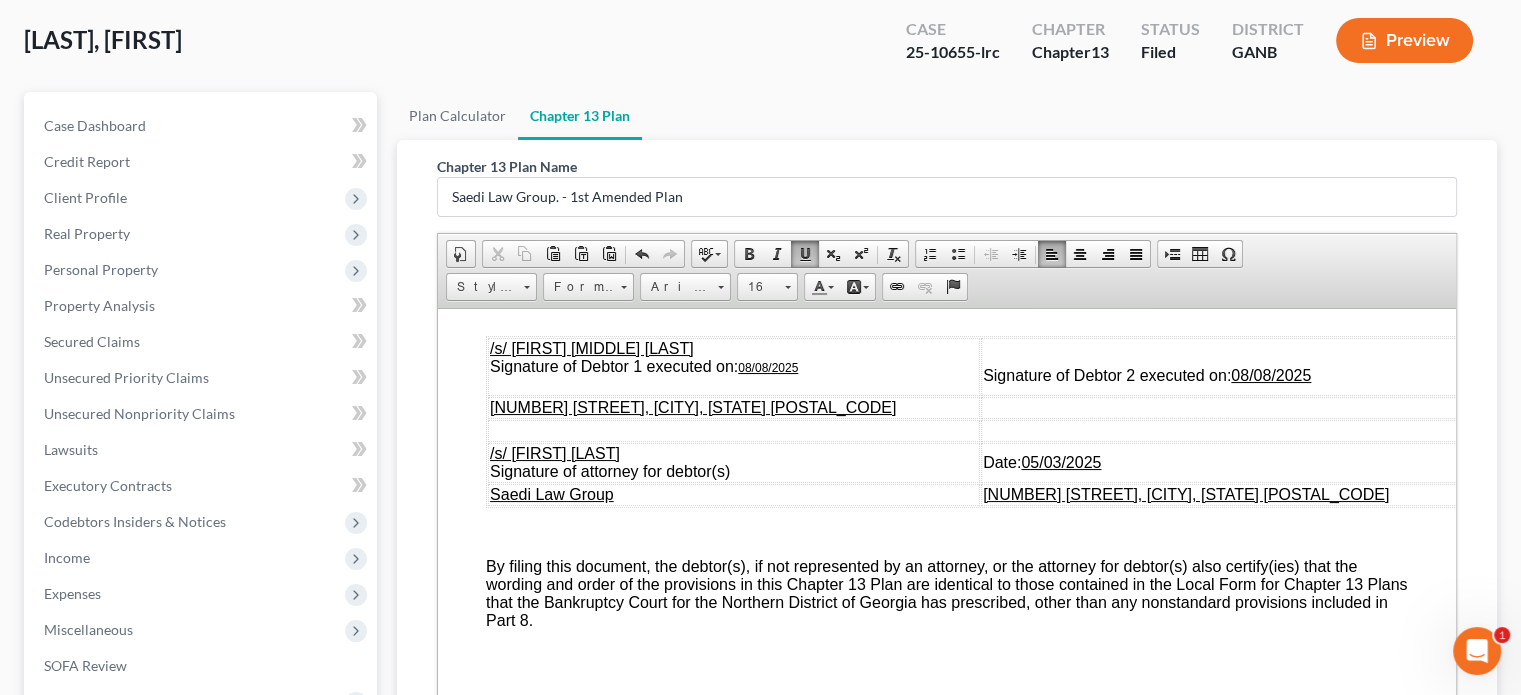 click on "Date:  [MM]/[DD]/[YYYY]" at bounding box center (1227, 462) 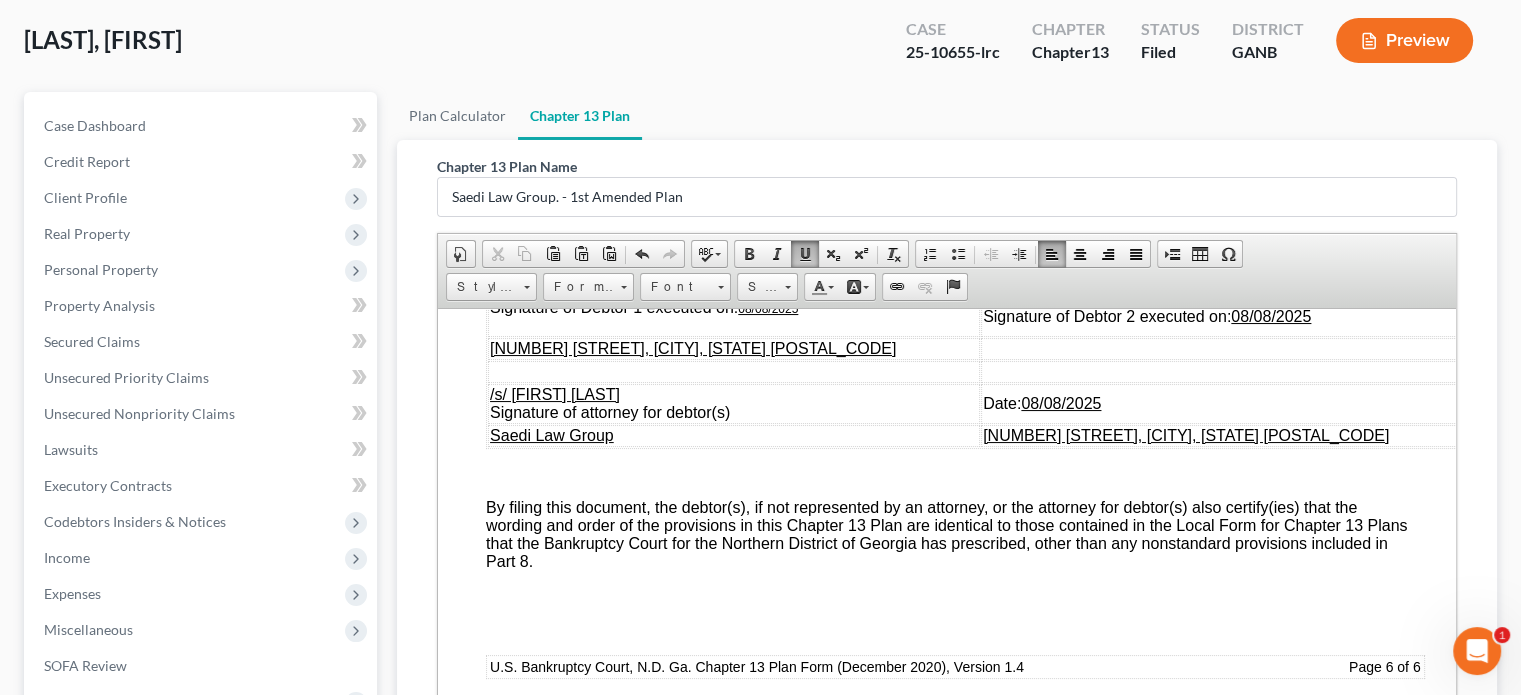 scroll, scrollTop: 9870, scrollLeft: 0, axis: vertical 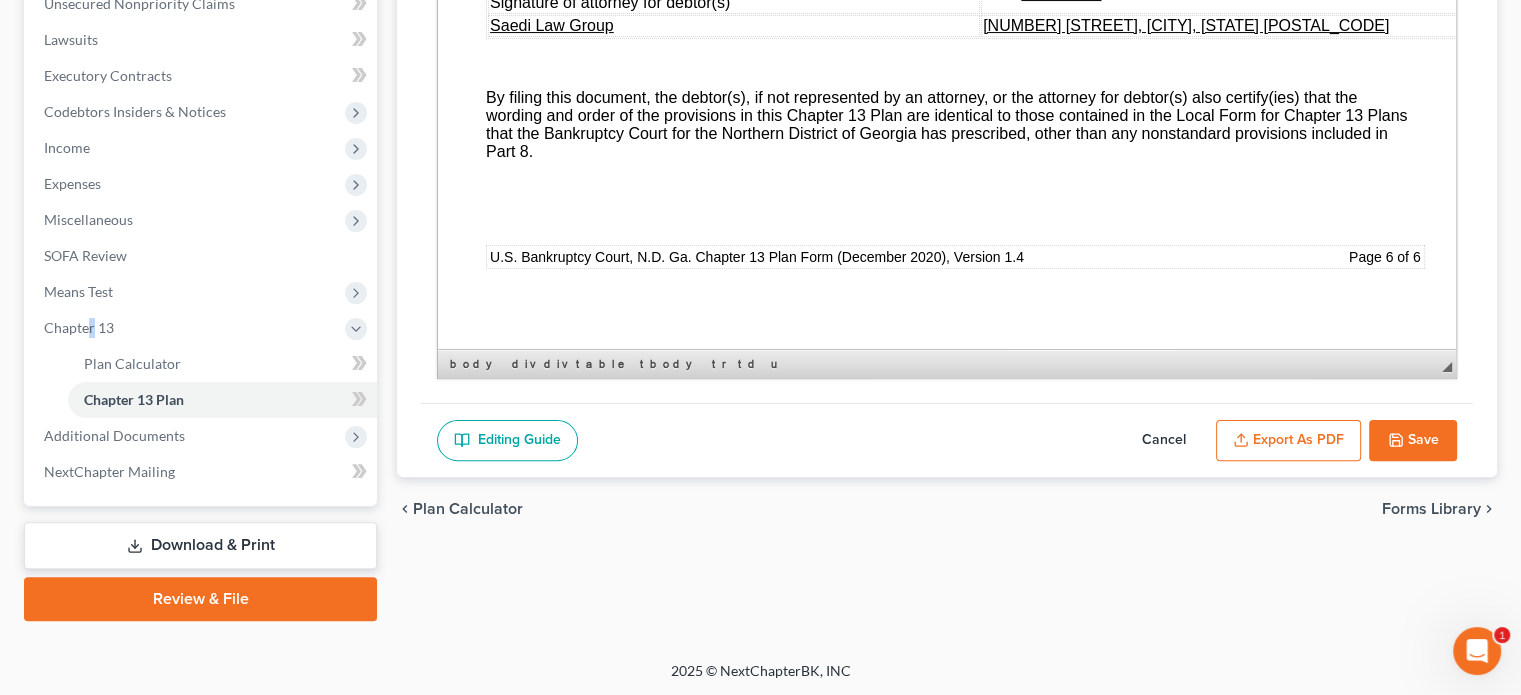 click on "Save" at bounding box center [1413, 441] 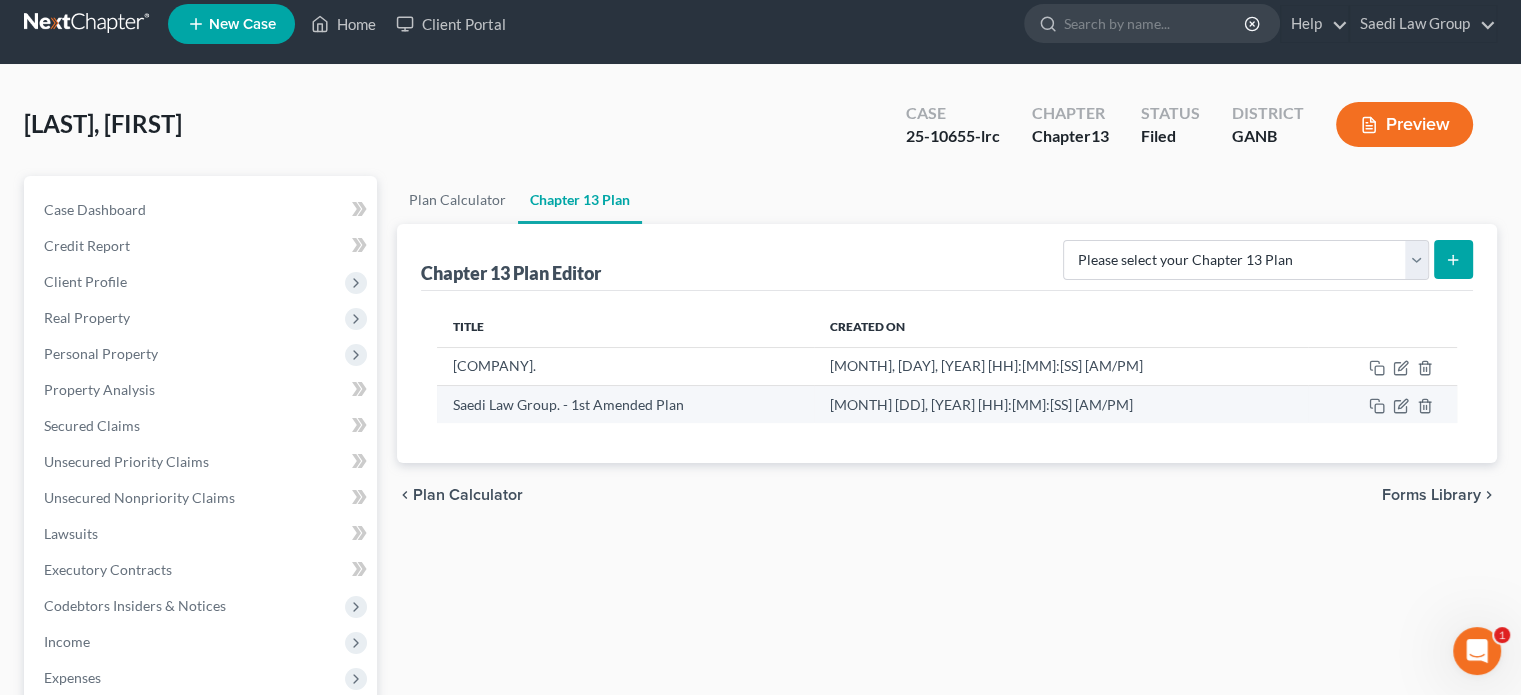 scroll, scrollTop: 10, scrollLeft: 0, axis: vertical 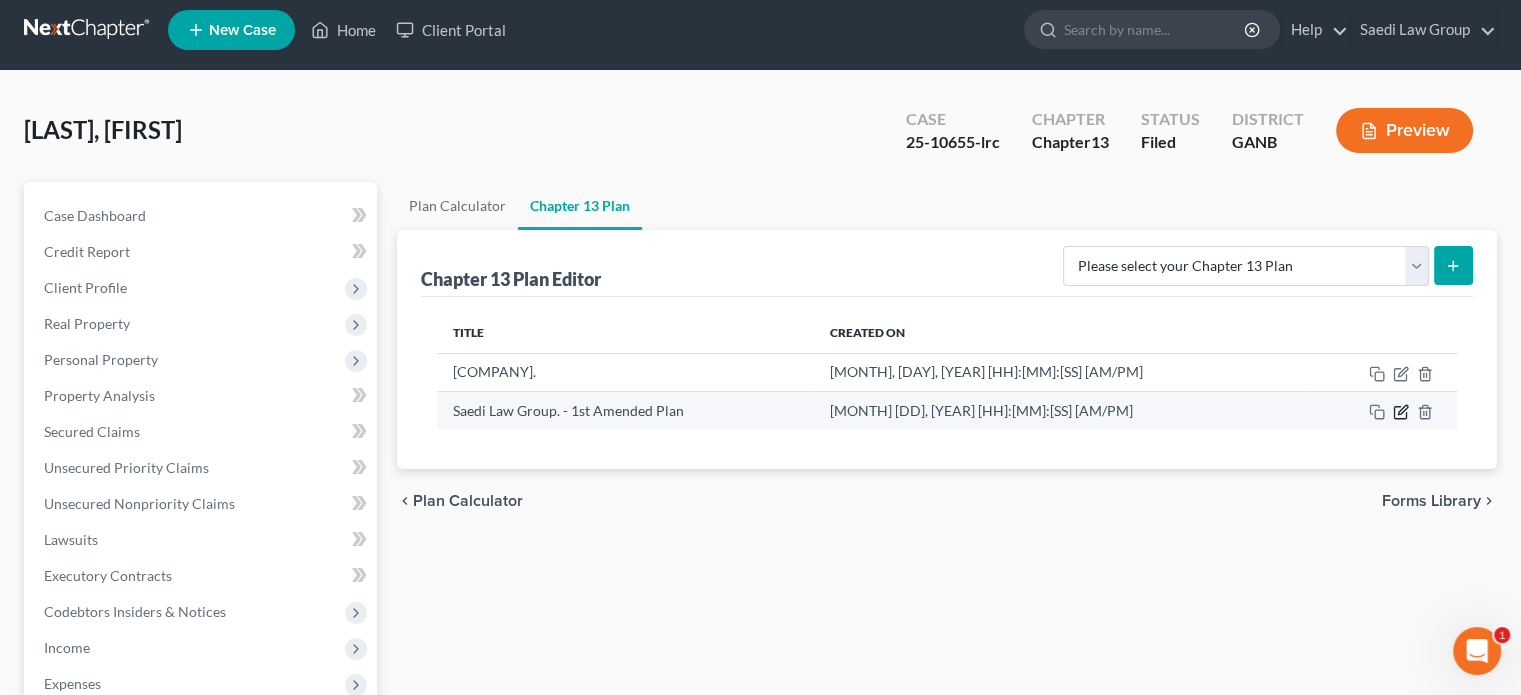 click 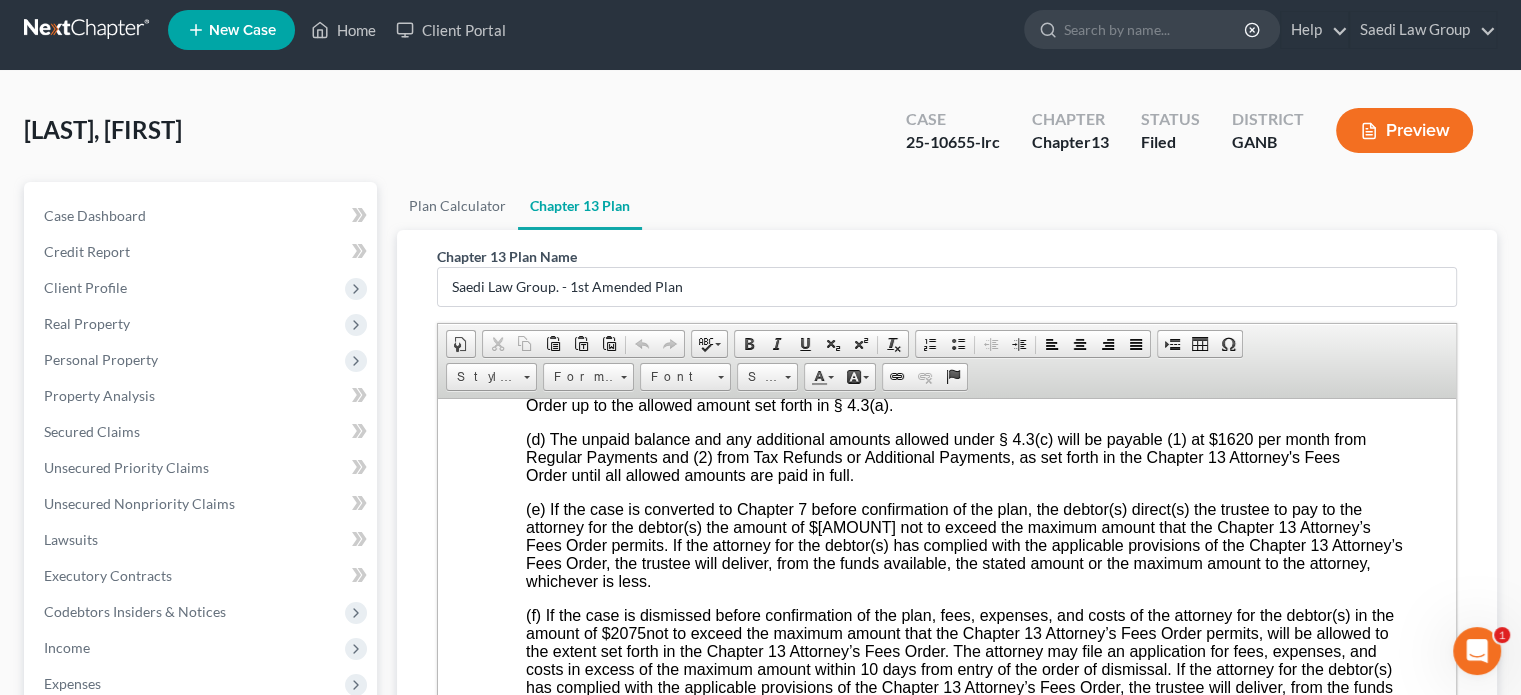 scroll, scrollTop: 6370, scrollLeft: 0, axis: vertical 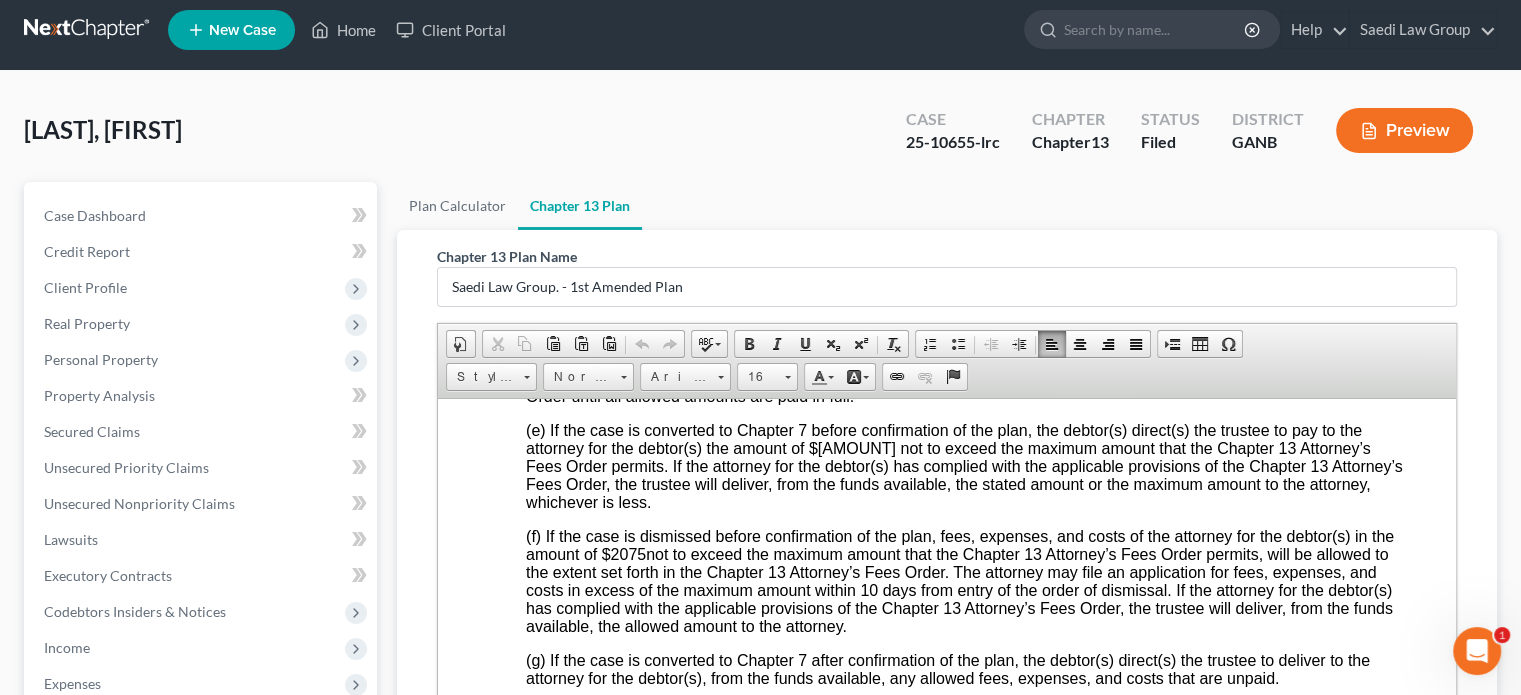 click on "(e)   If the case is converted to Chapter 7 before confirmation of the plan, the debtor(s) direct(s) the trustee to pay to the attorney for the debtor(s) the amount of $[AMOUNT] not to exceed the maximum amount that the Chapter 13 Attorney’s Fees Order permits. If the attorney for the debtor(s) has complied with the applicable provisions of the Chapter 13 Attorney’s Fees Order, the trustee will deliver, from the funds available, the stated amount or the maximum amount to the attorney, whichever is less." at bounding box center [964, 465] 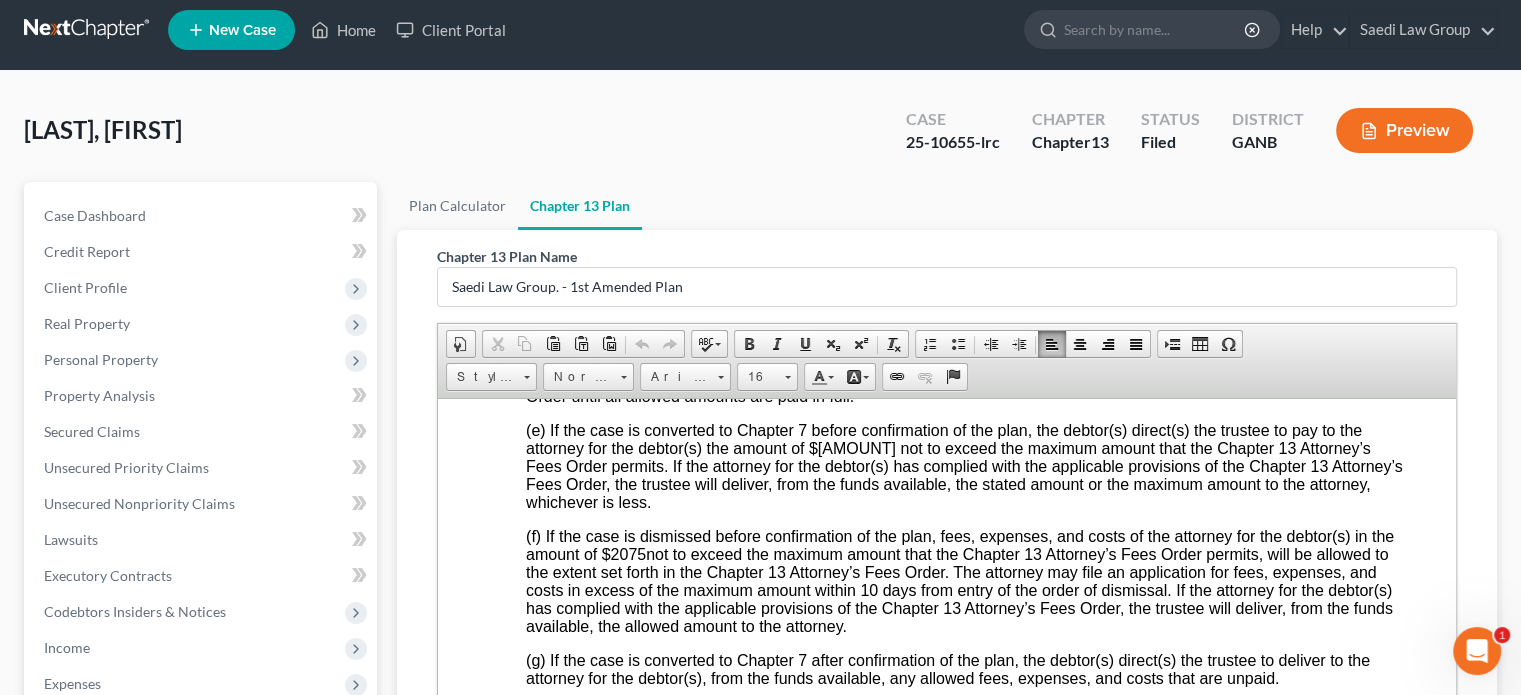 type 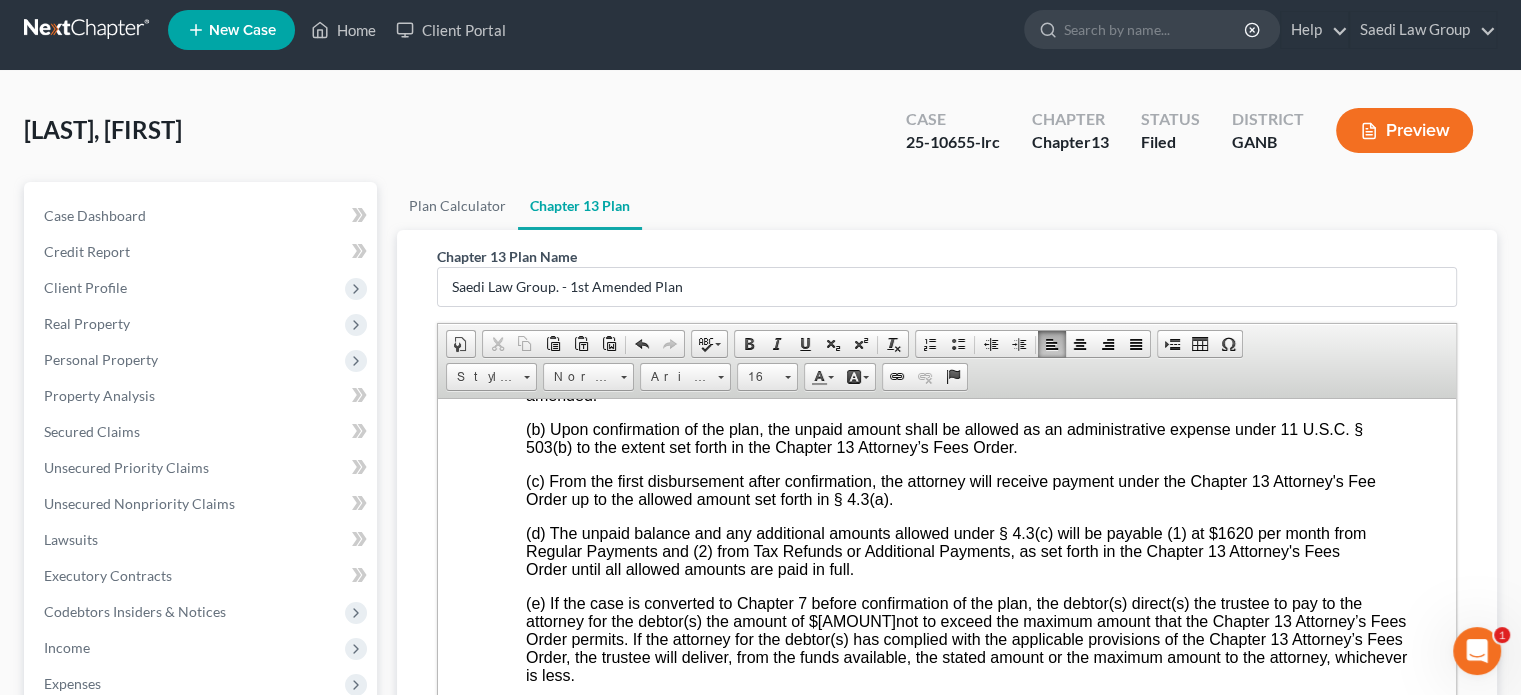 scroll, scrollTop: 6270, scrollLeft: 0, axis: vertical 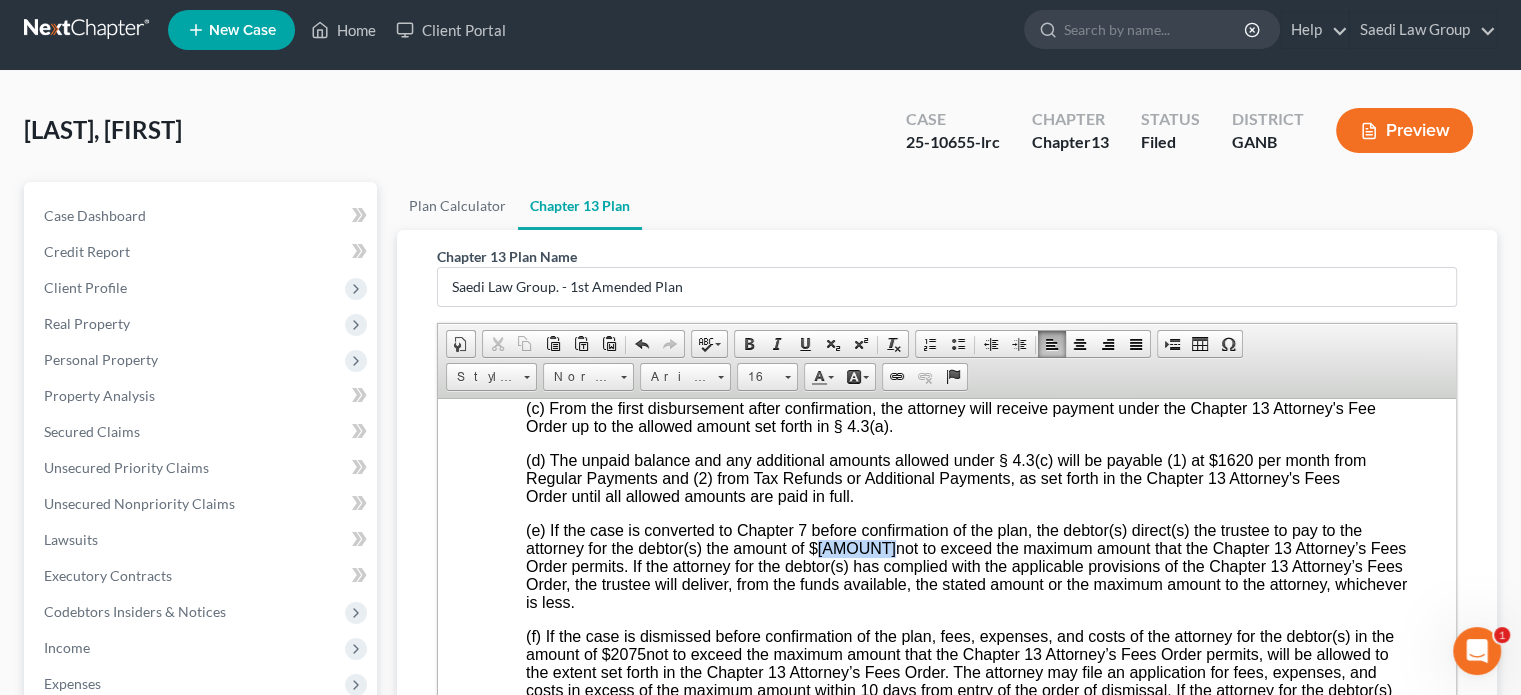 drag, startPoint x: 813, startPoint y: 634, endPoint x: 876, endPoint y: 634, distance: 63 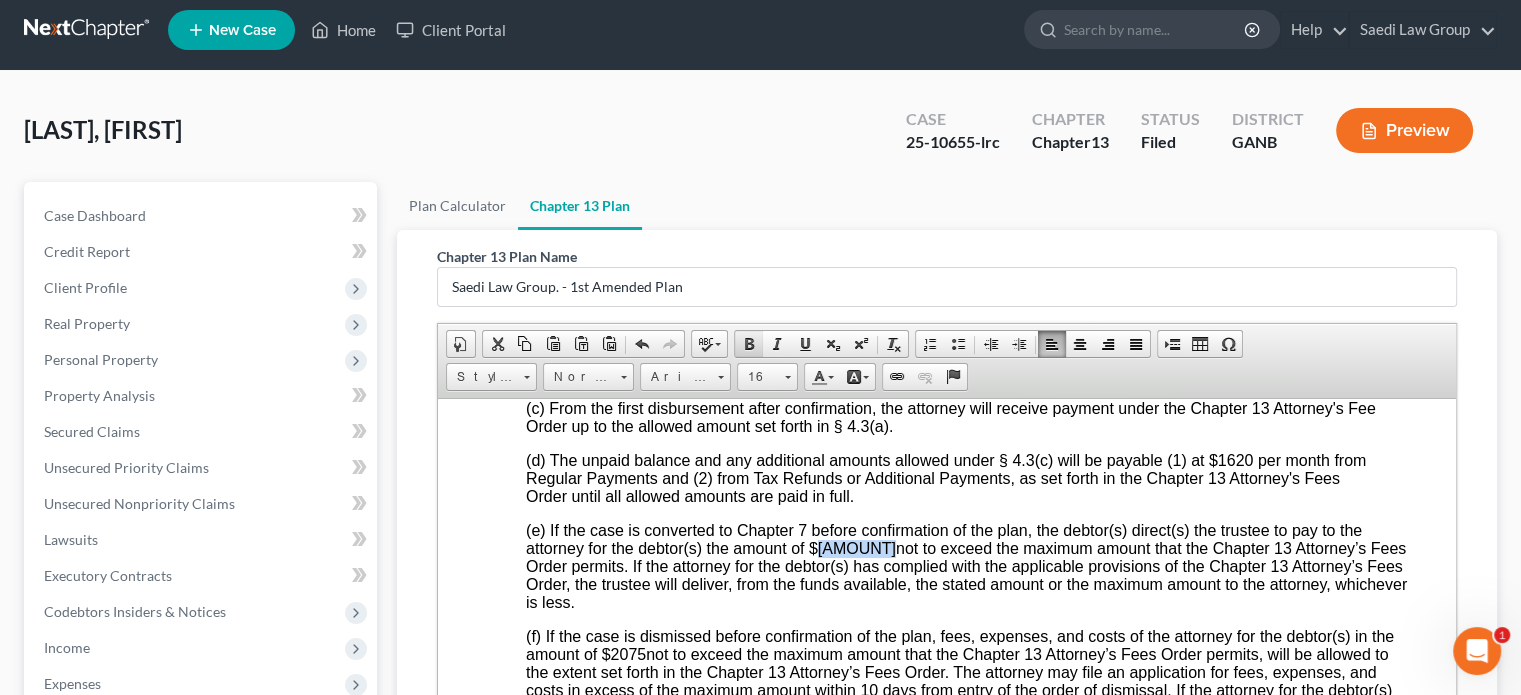 click at bounding box center (749, 344) 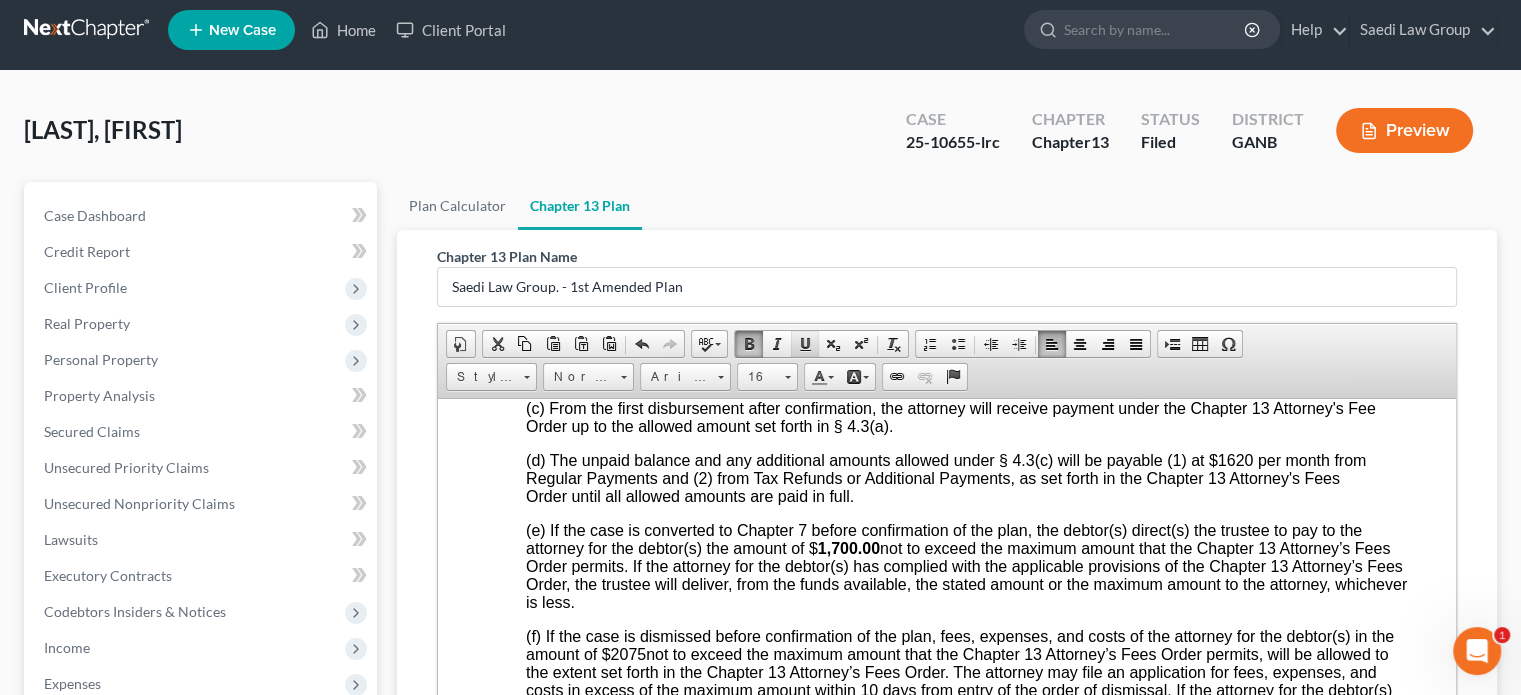 click at bounding box center (805, 344) 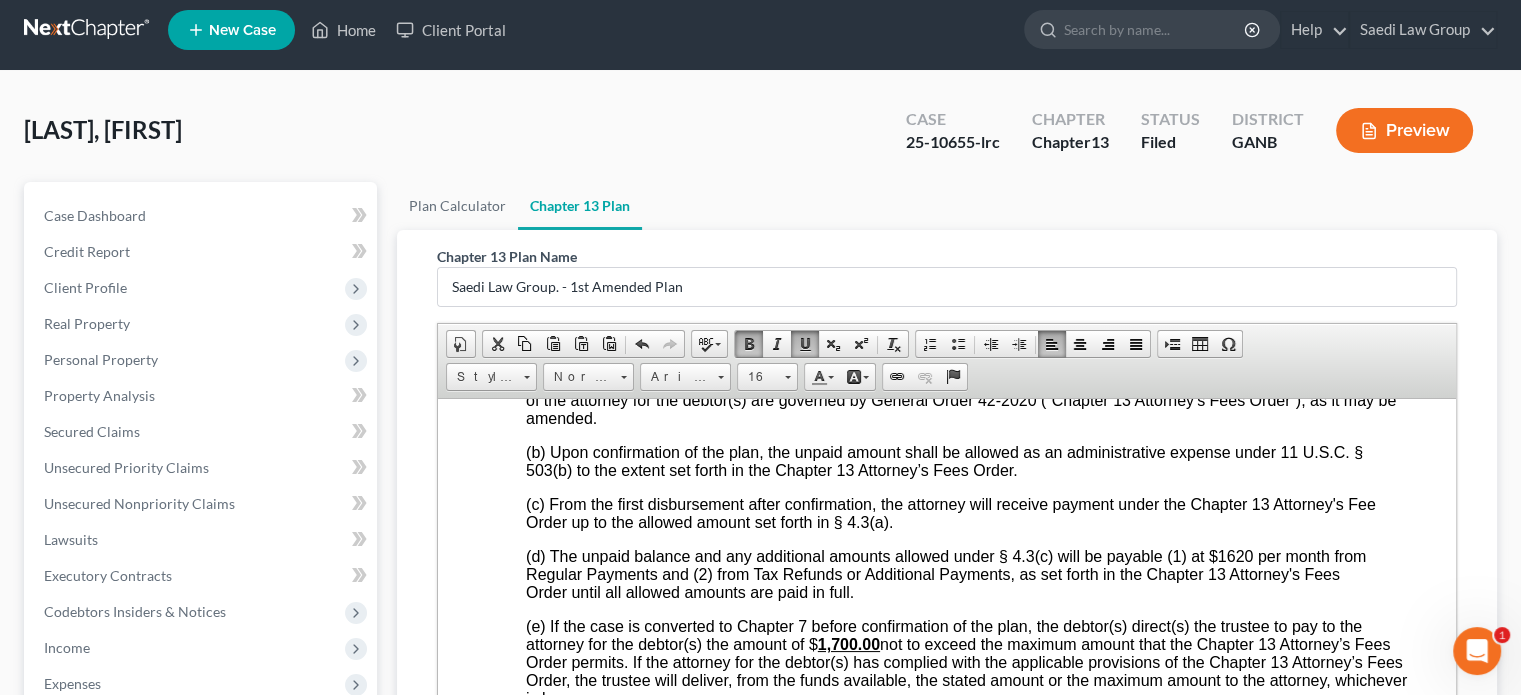 scroll, scrollTop: 6170, scrollLeft: 0, axis: vertical 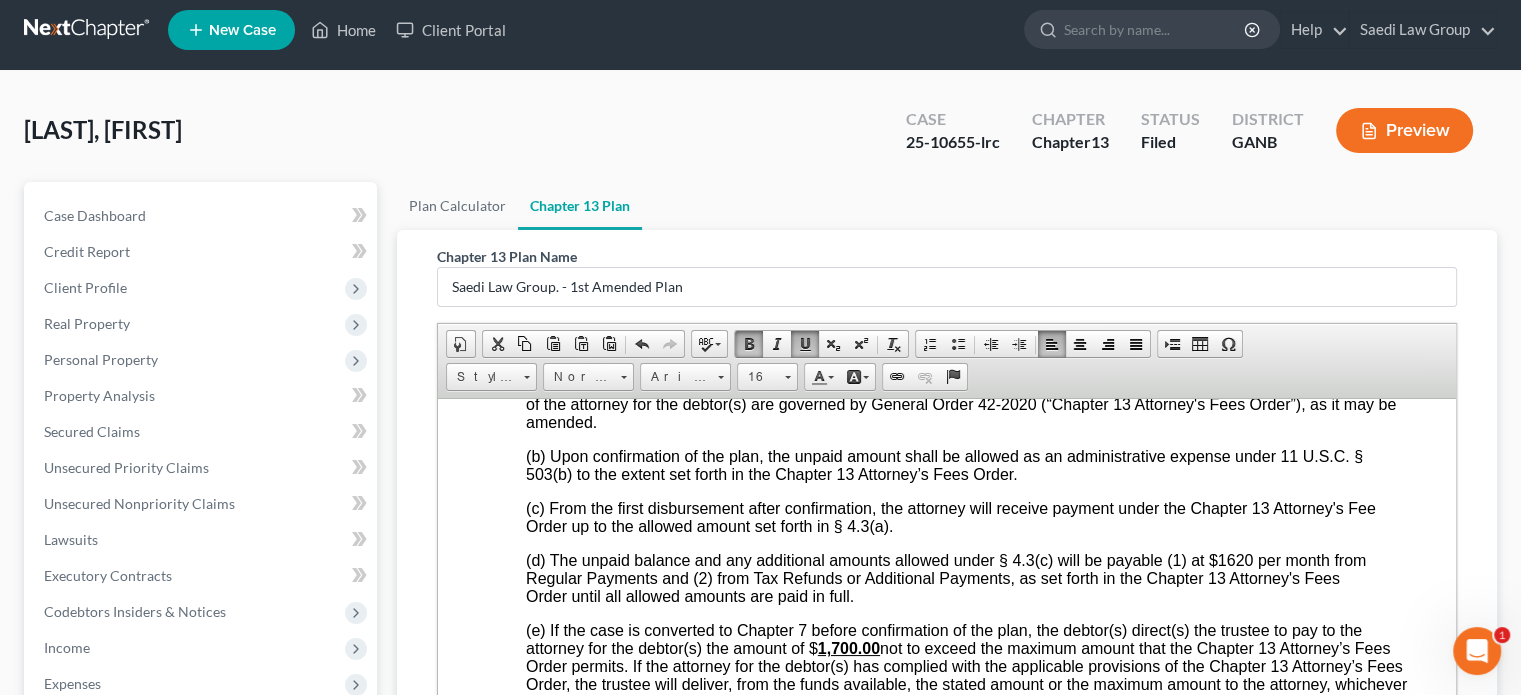drag, startPoint x: 621, startPoint y: 466, endPoint x: 688, endPoint y: 469, distance: 67.06713 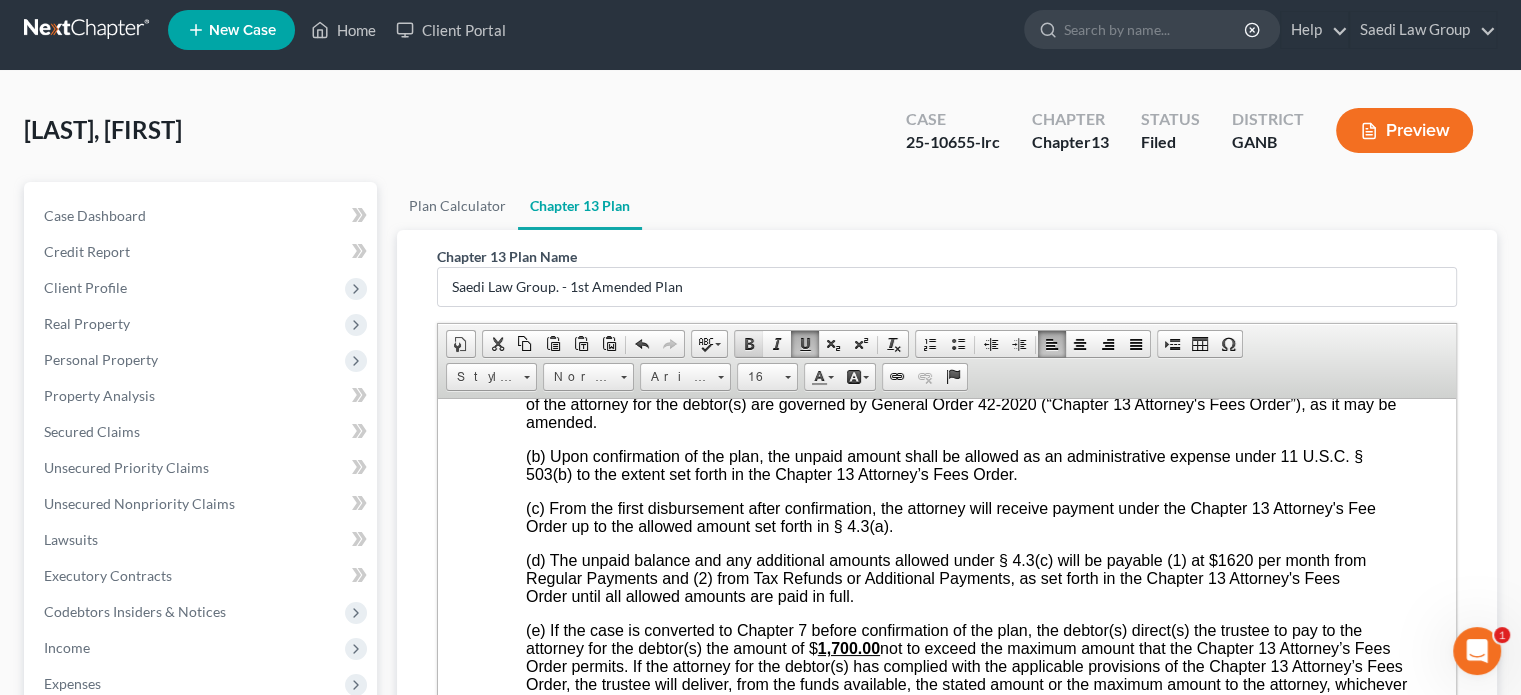 click at bounding box center (749, 344) 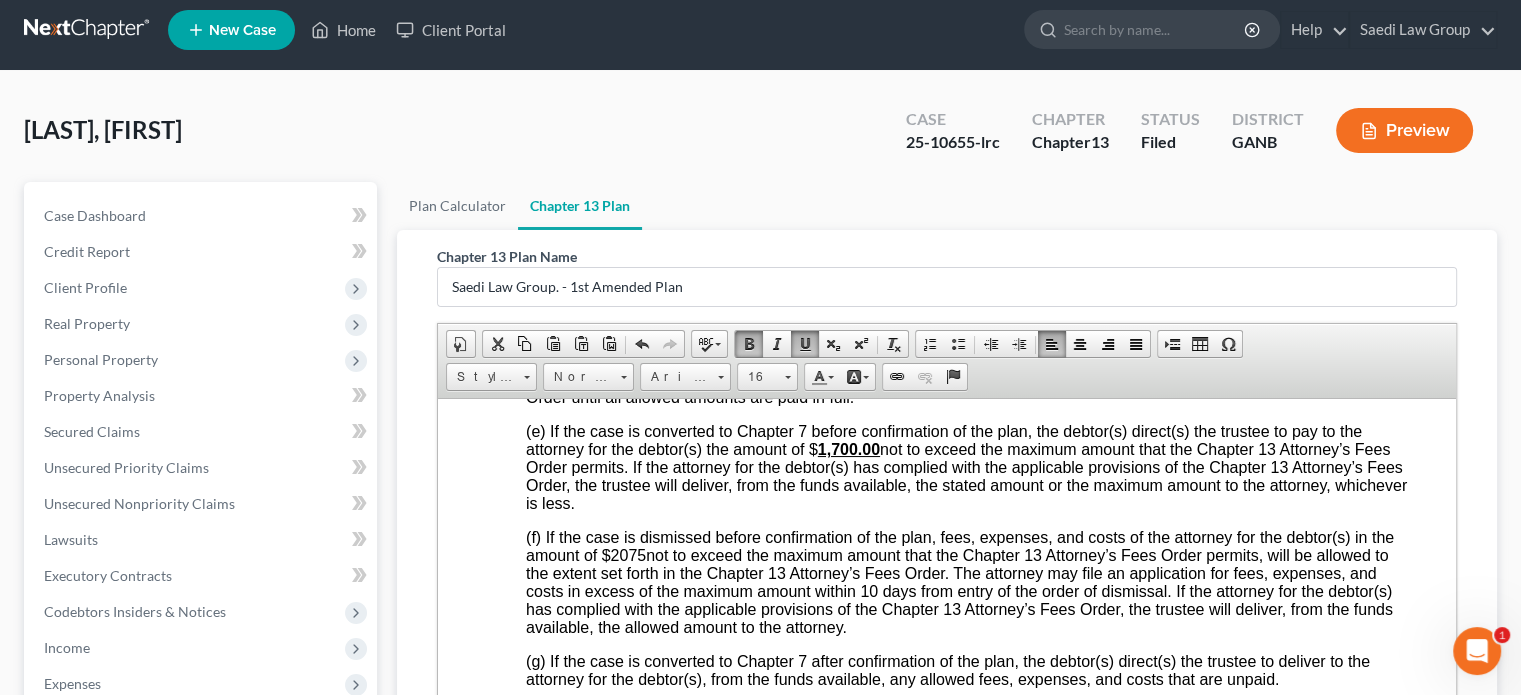 scroll, scrollTop: 6370, scrollLeft: 0, axis: vertical 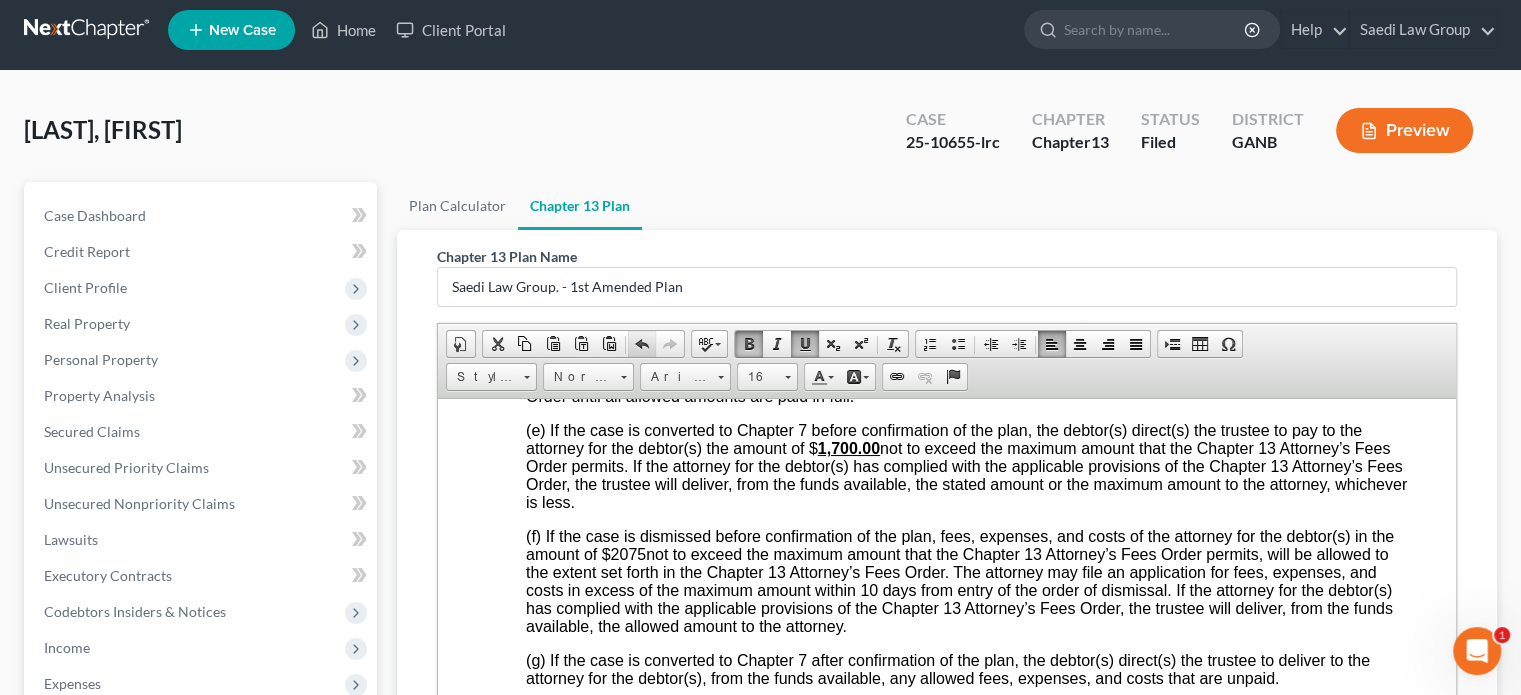 click at bounding box center (642, 344) 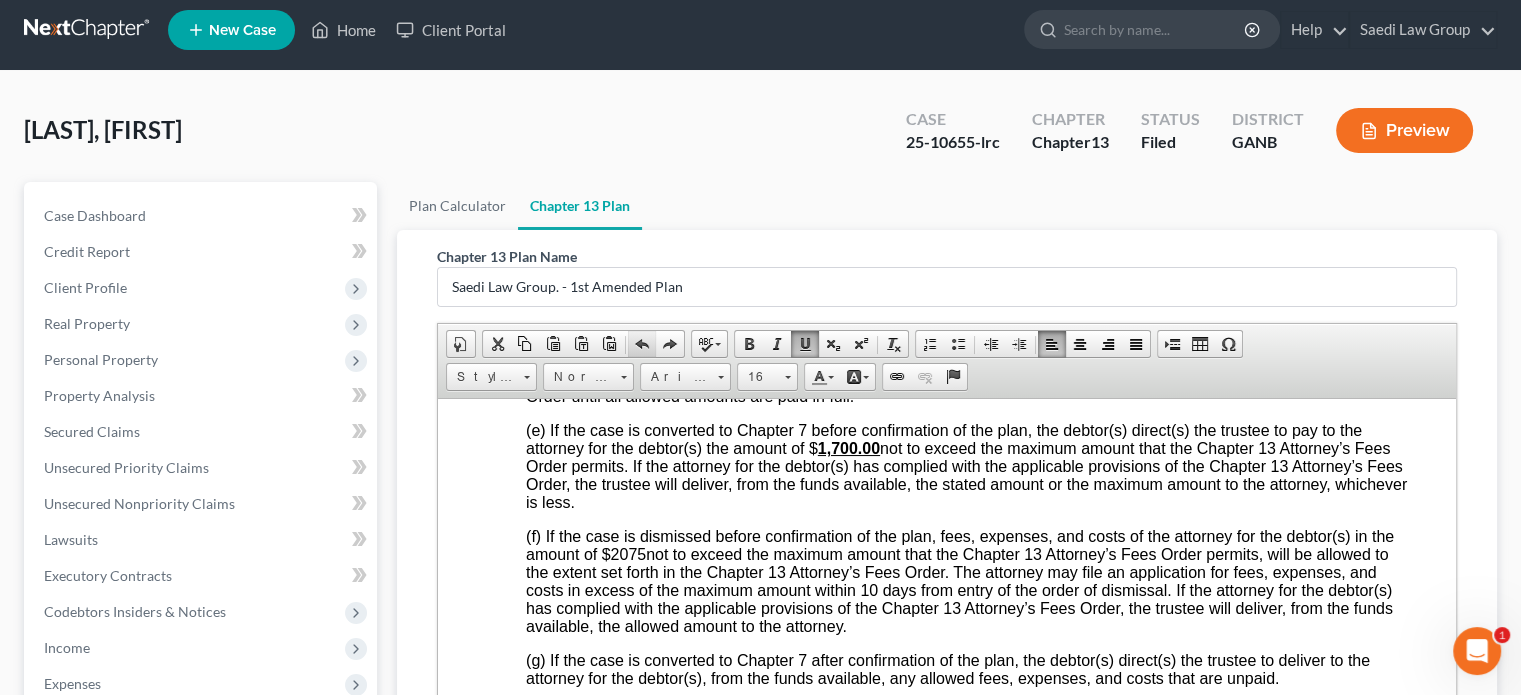 click at bounding box center (642, 344) 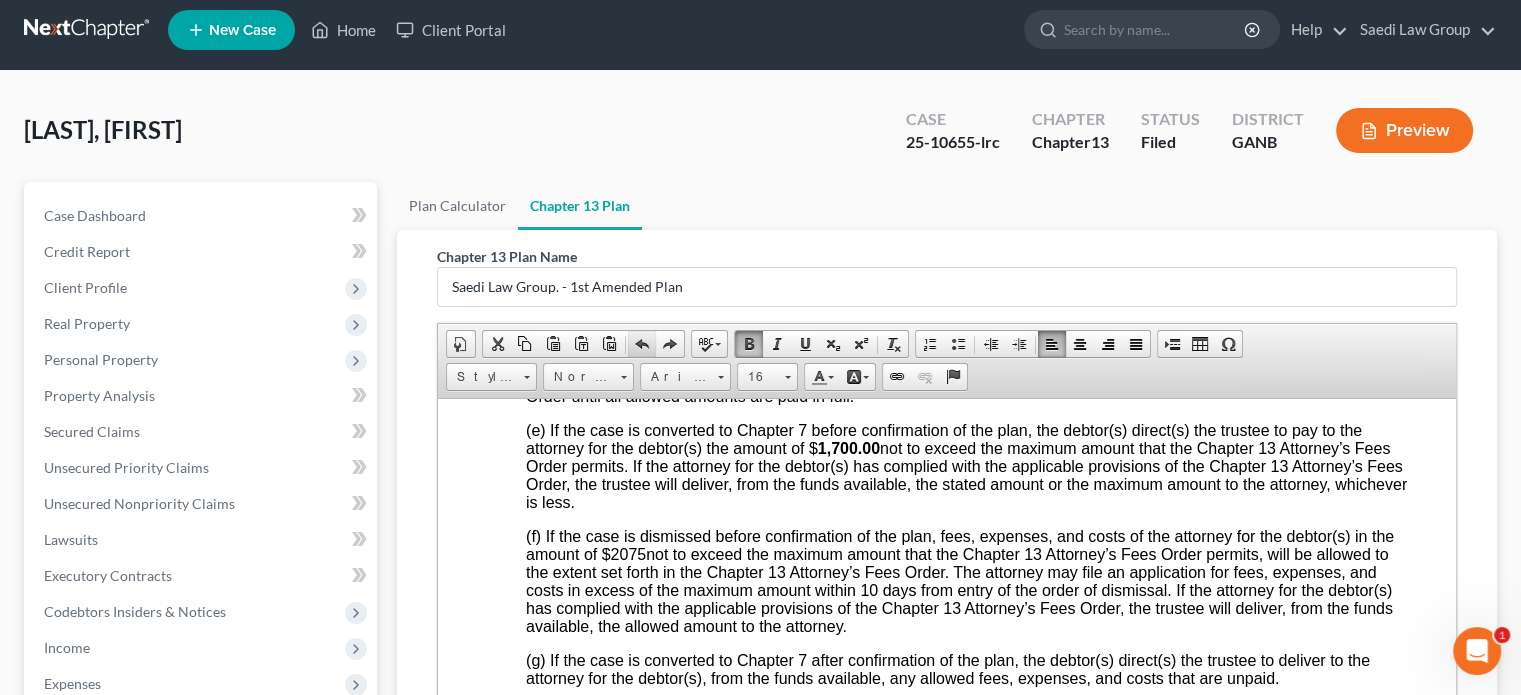 click at bounding box center (642, 344) 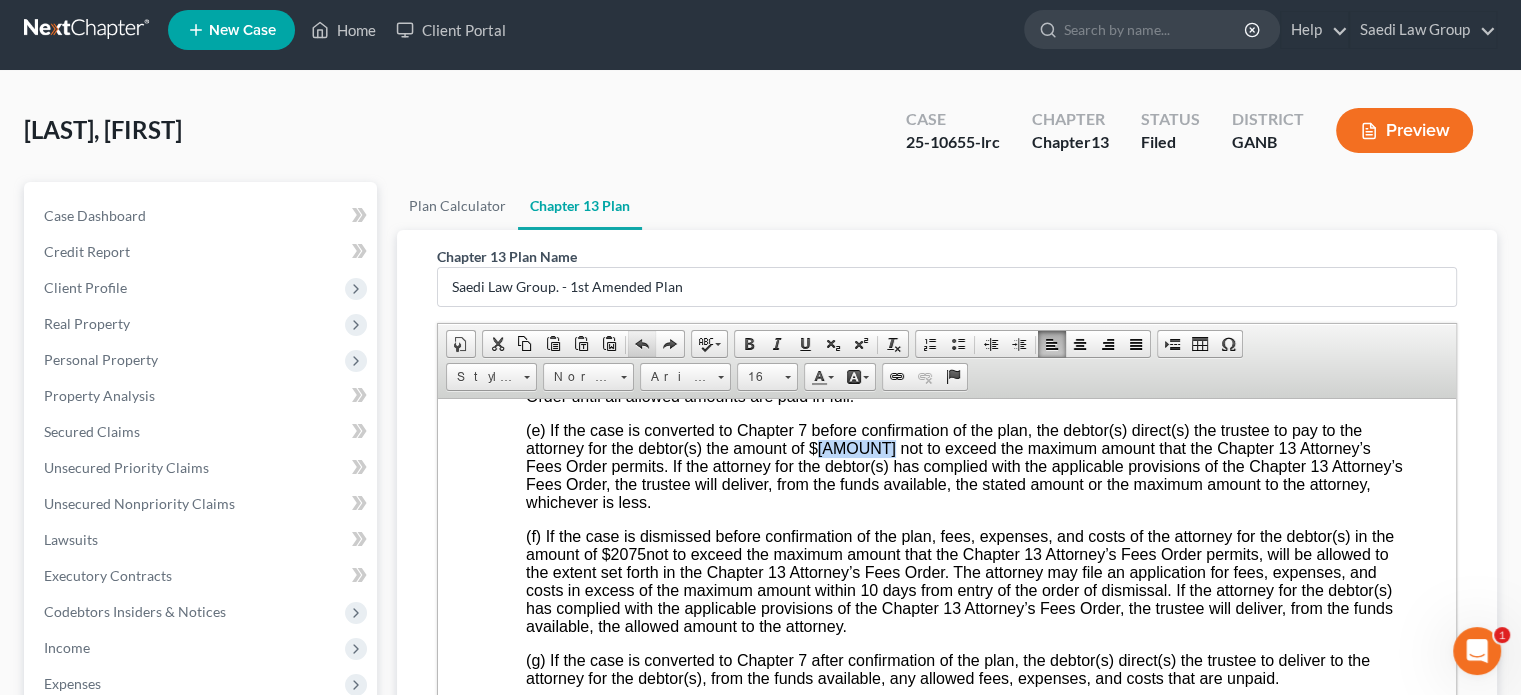 click at bounding box center (642, 344) 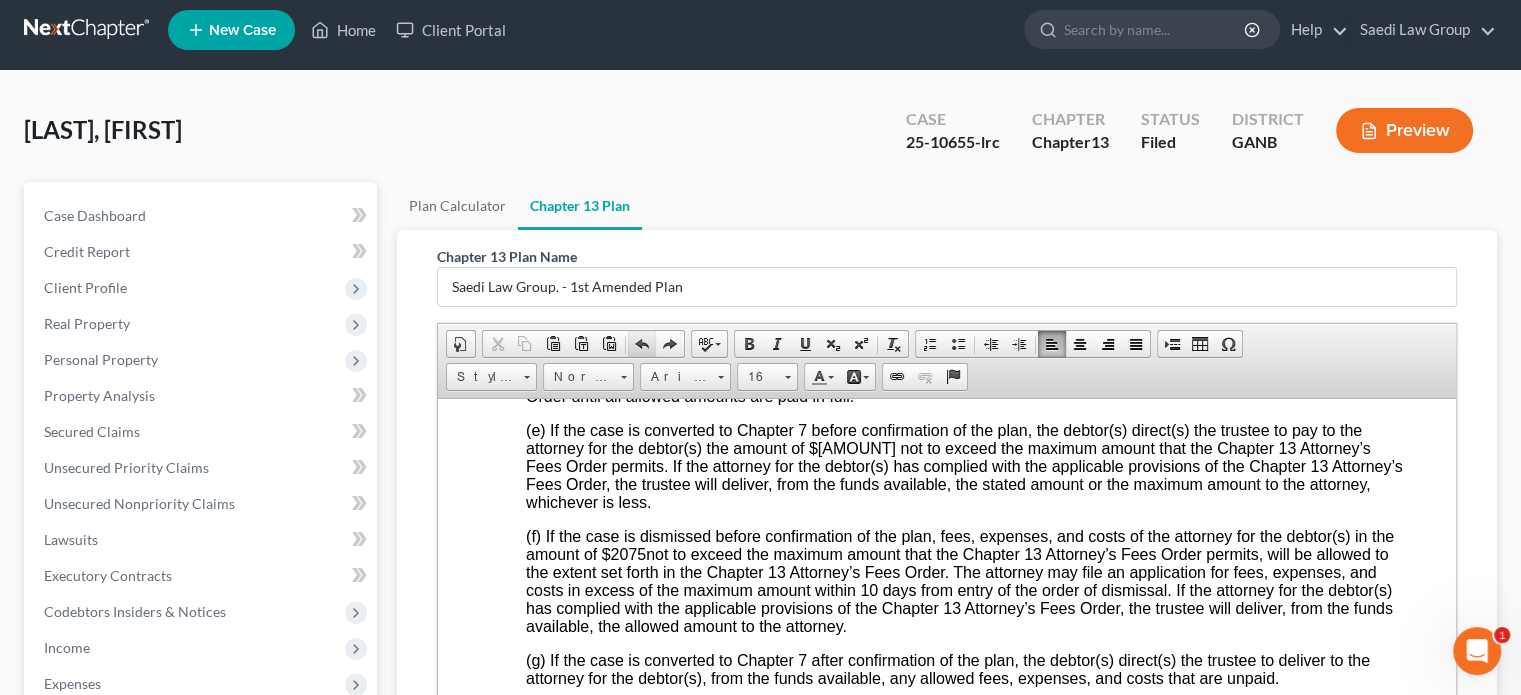 click at bounding box center [642, 344] 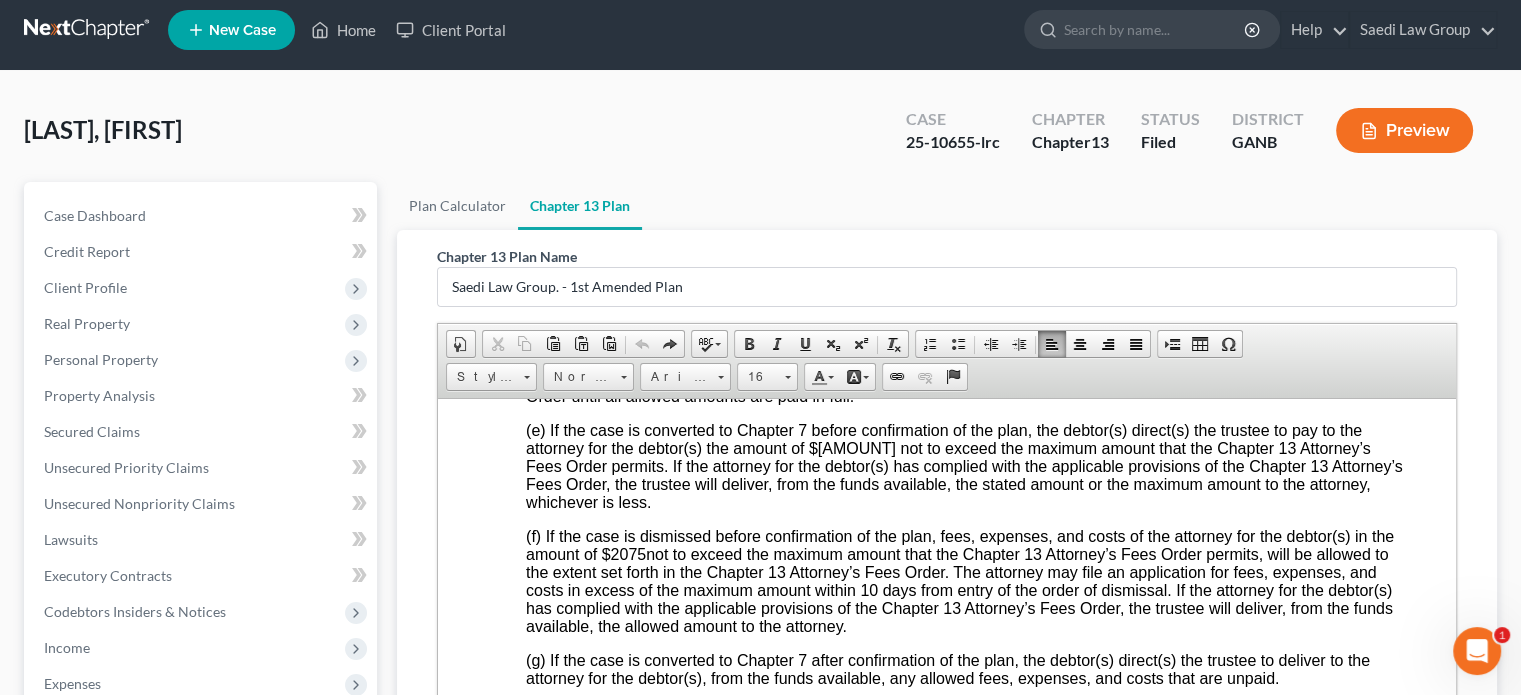 drag, startPoint x: 1222, startPoint y: 442, endPoint x: 1250, endPoint y: 442, distance: 28 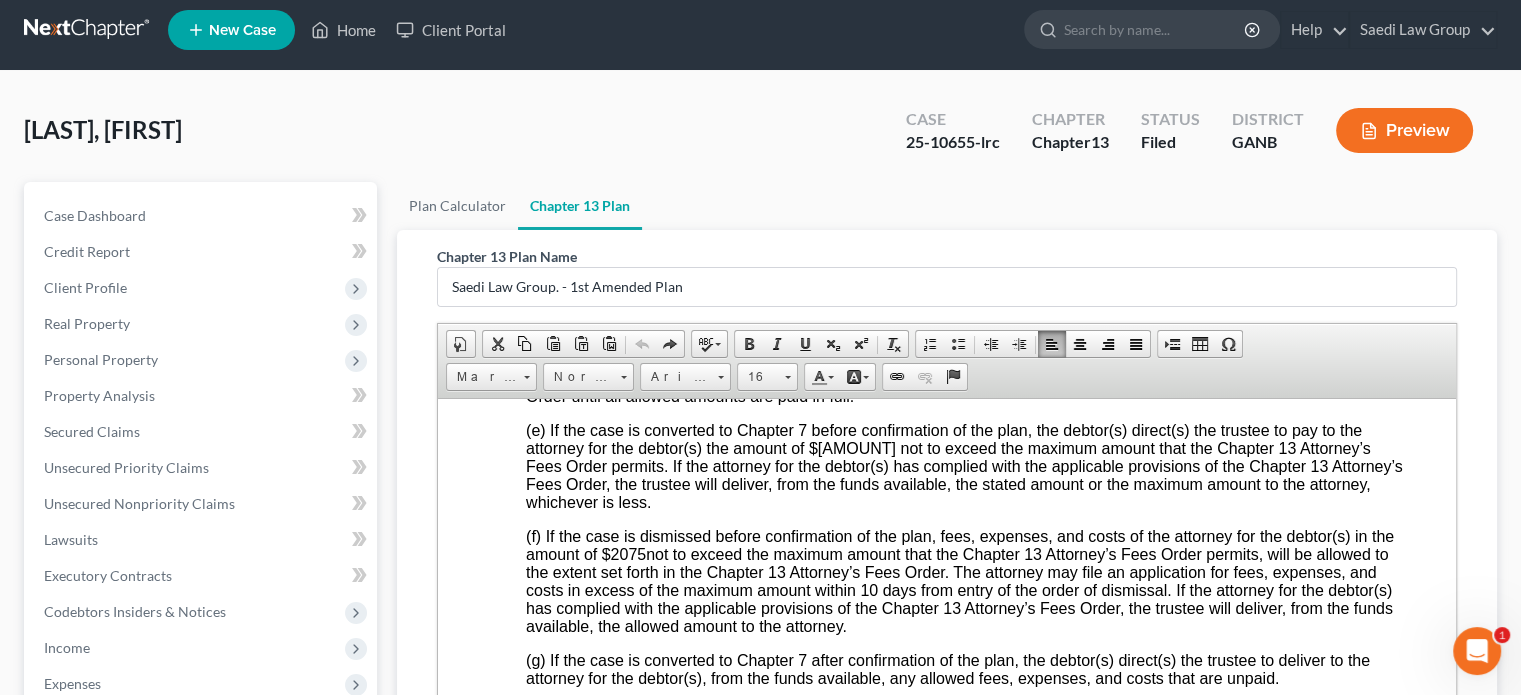 drag, startPoint x: 1219, startPoint y: 444, endPoint x: 1251, endPoint y: 440, distance: 32.24903 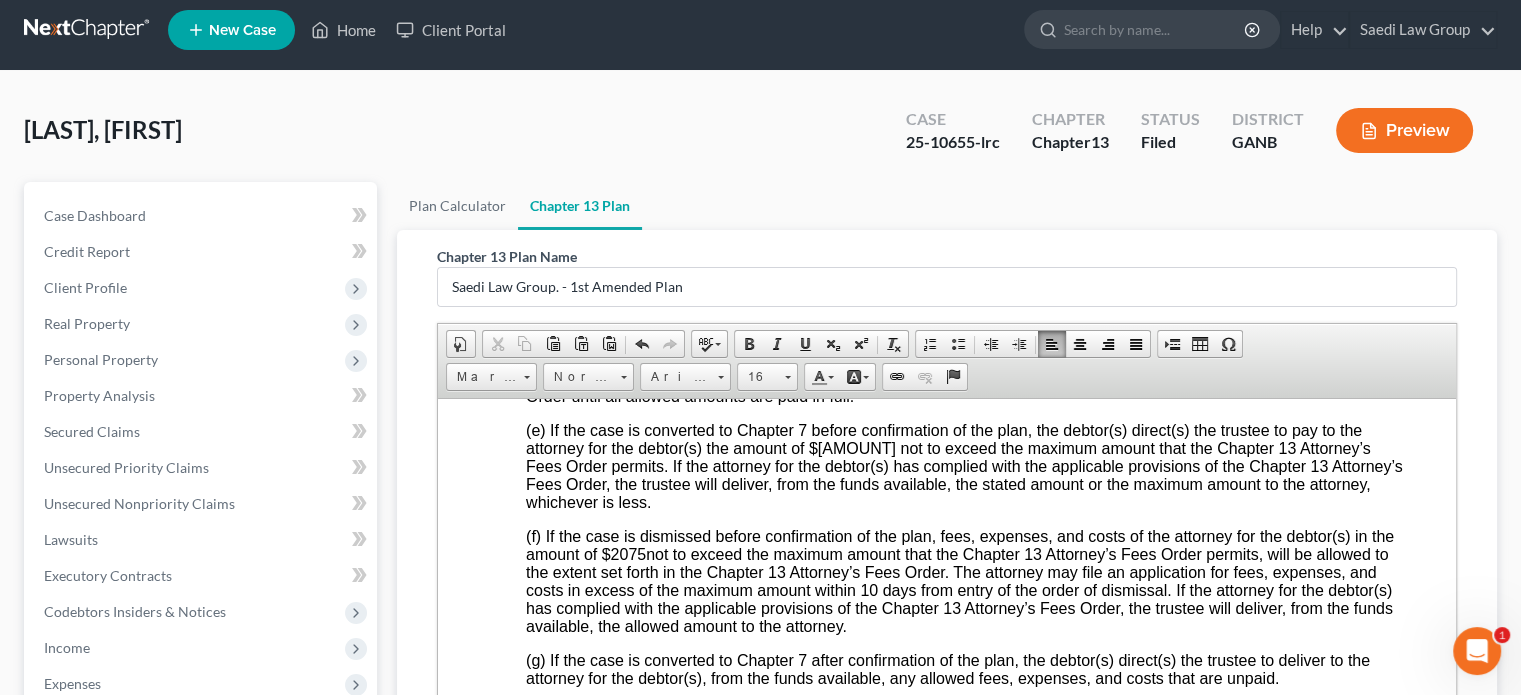 click on "(e)   If the case is converted to Chapter 7 before confirmation of the plan, the debtor(s) direct(s) the trustee to pay to the attorney for the debtor(s) the amount of $[AMOUNT] not to exceed the maximum amount that the Chapter 13 Attorney’s Fees Order permits. If the attorney for the debtor(s) has complied with the applicable provisions of the Chapter 13 Attorney’s Fees Order, the trustee will deliver, from the funds available, the stated amount or the maximum amount to the attorney, whichever is less." at bounding box center [964, 465] 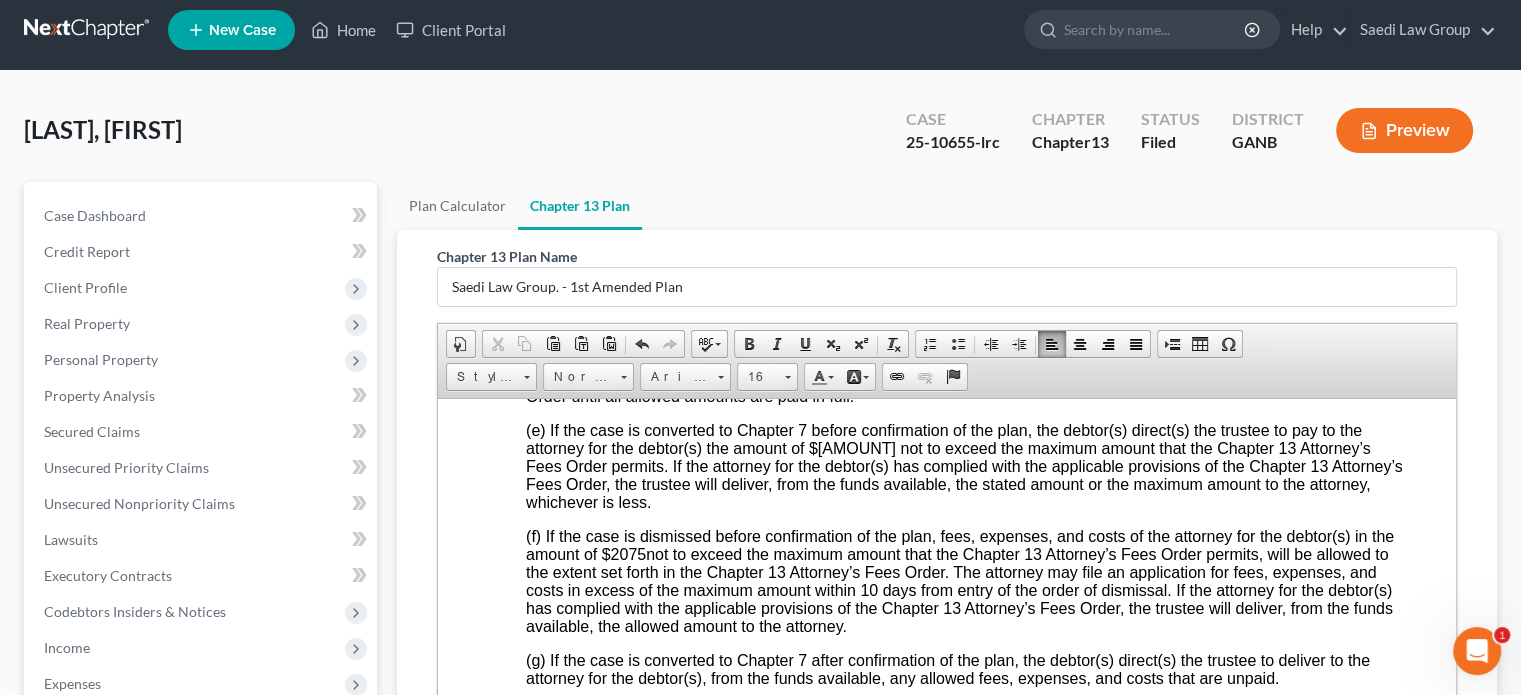 drag, startPoint x: 1210, startPoint y: 446, endPoint x: 1004, endPoint y: 414, distance: 208.47063 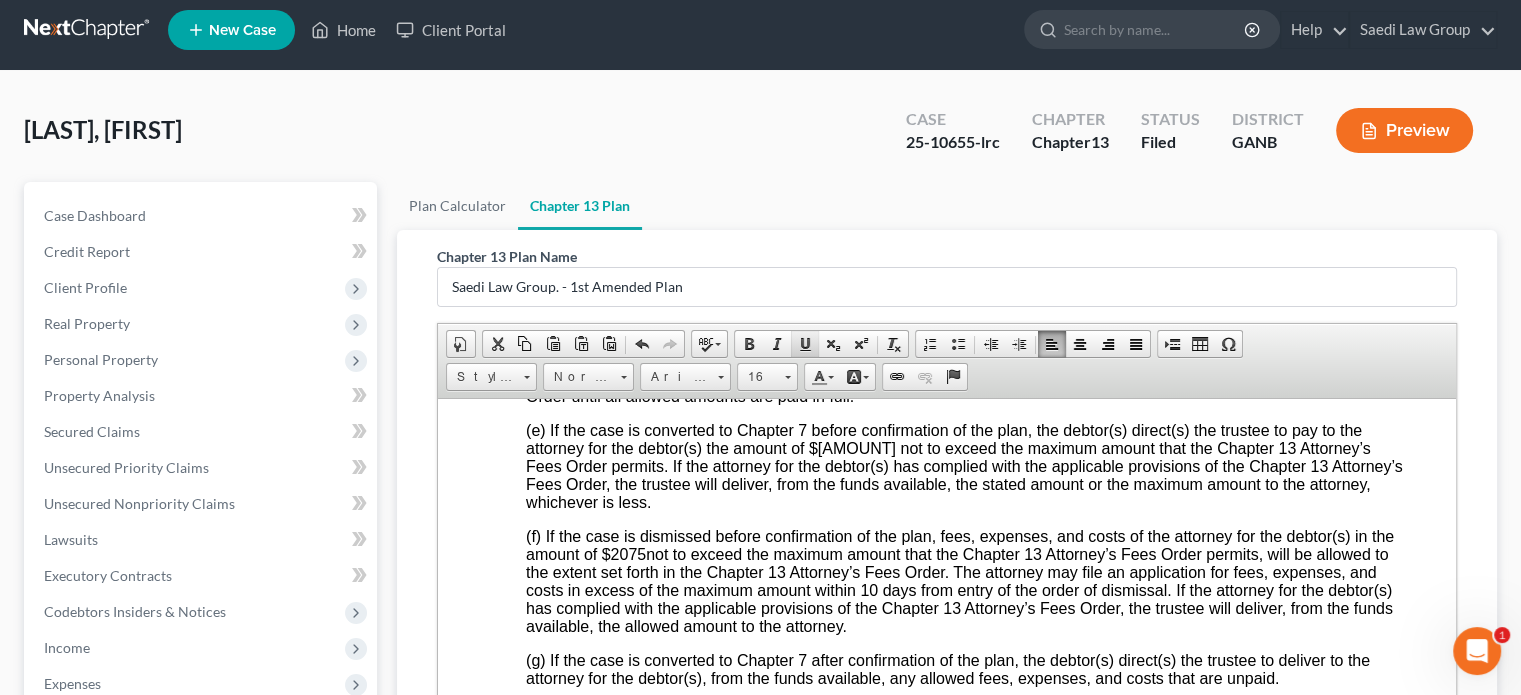 drag, startPoint x: 744, startPoint y: 342, endPoint x: 792, endPoint y: 345, distance: 48.09366 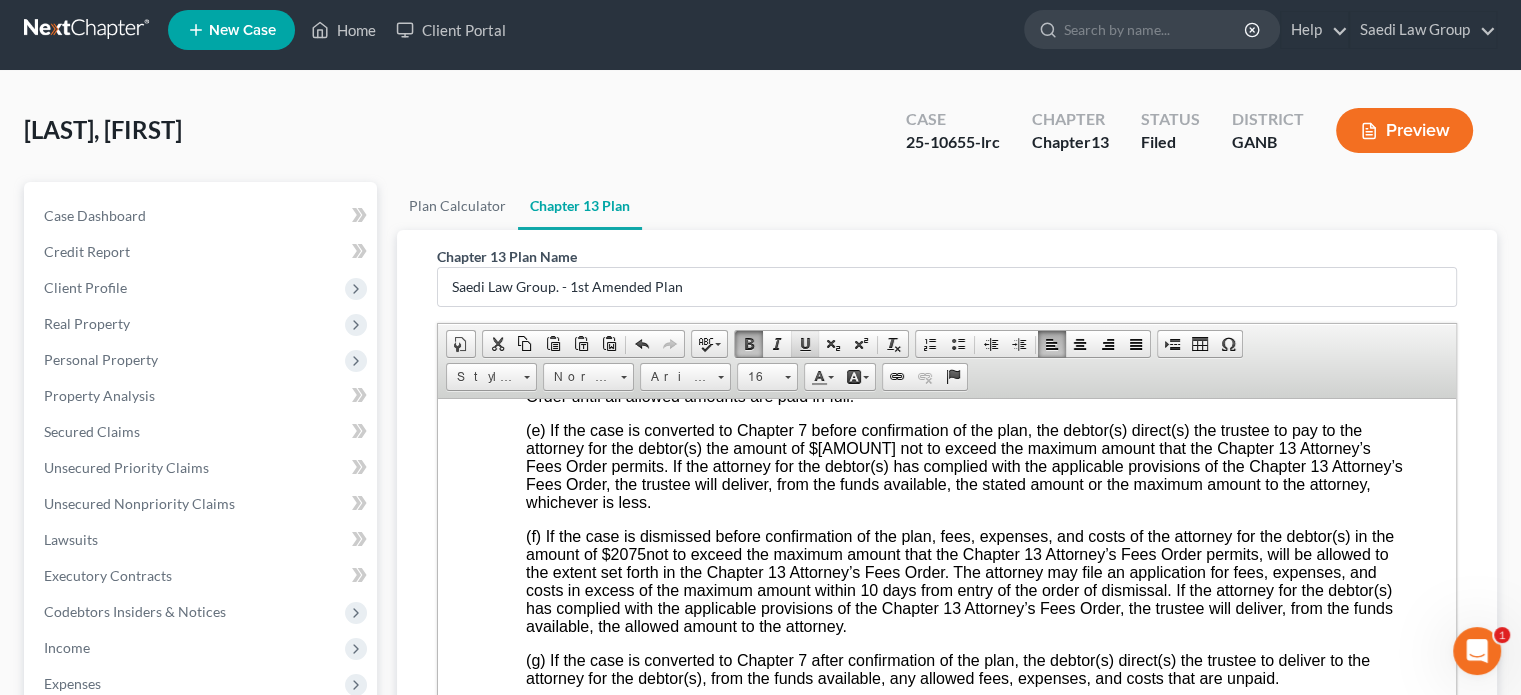 drag, startPoint x: 801, startPoint y: 342, endPoint x: 833, endPoint y: 363, distance: 38.27532 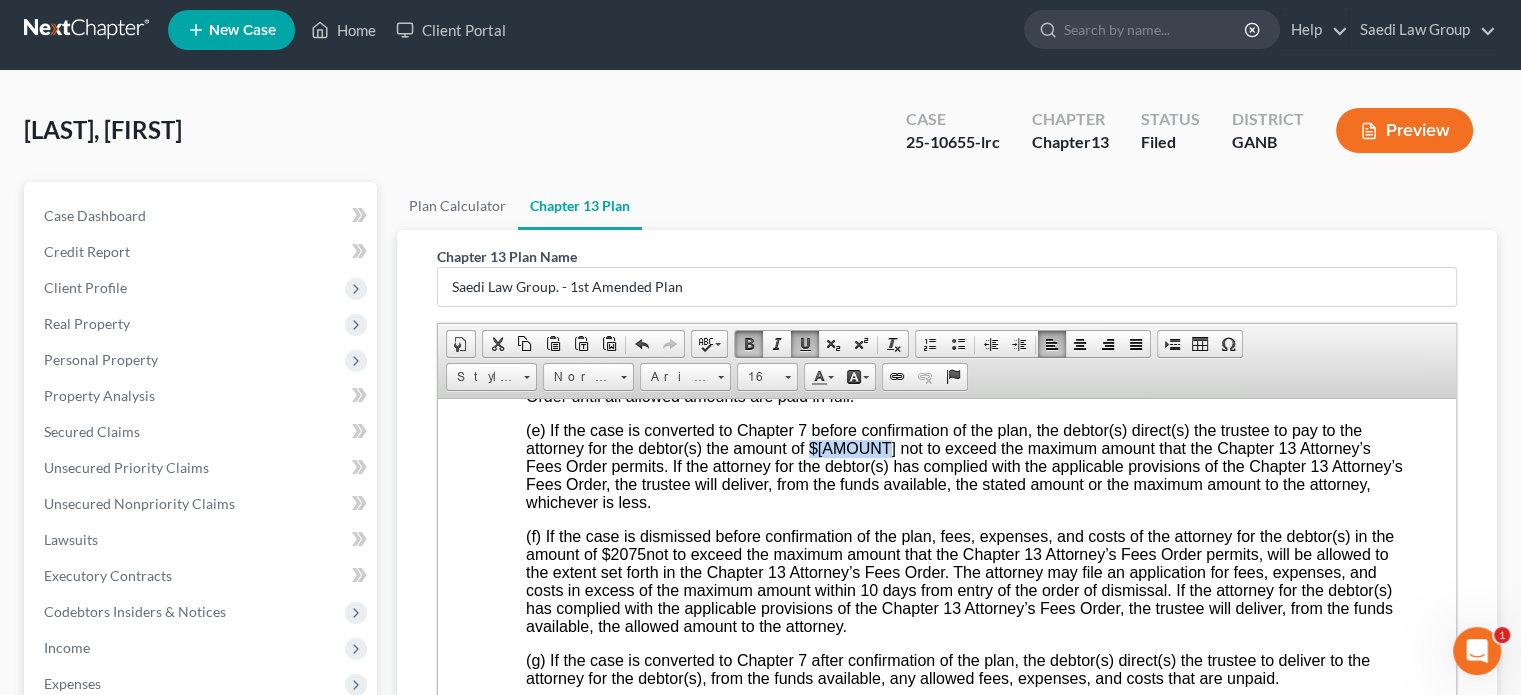 drag, startPoint x: 811, startPoint y: 531, endPoint x: 871, endPoint y: 532, distance: 60.00833 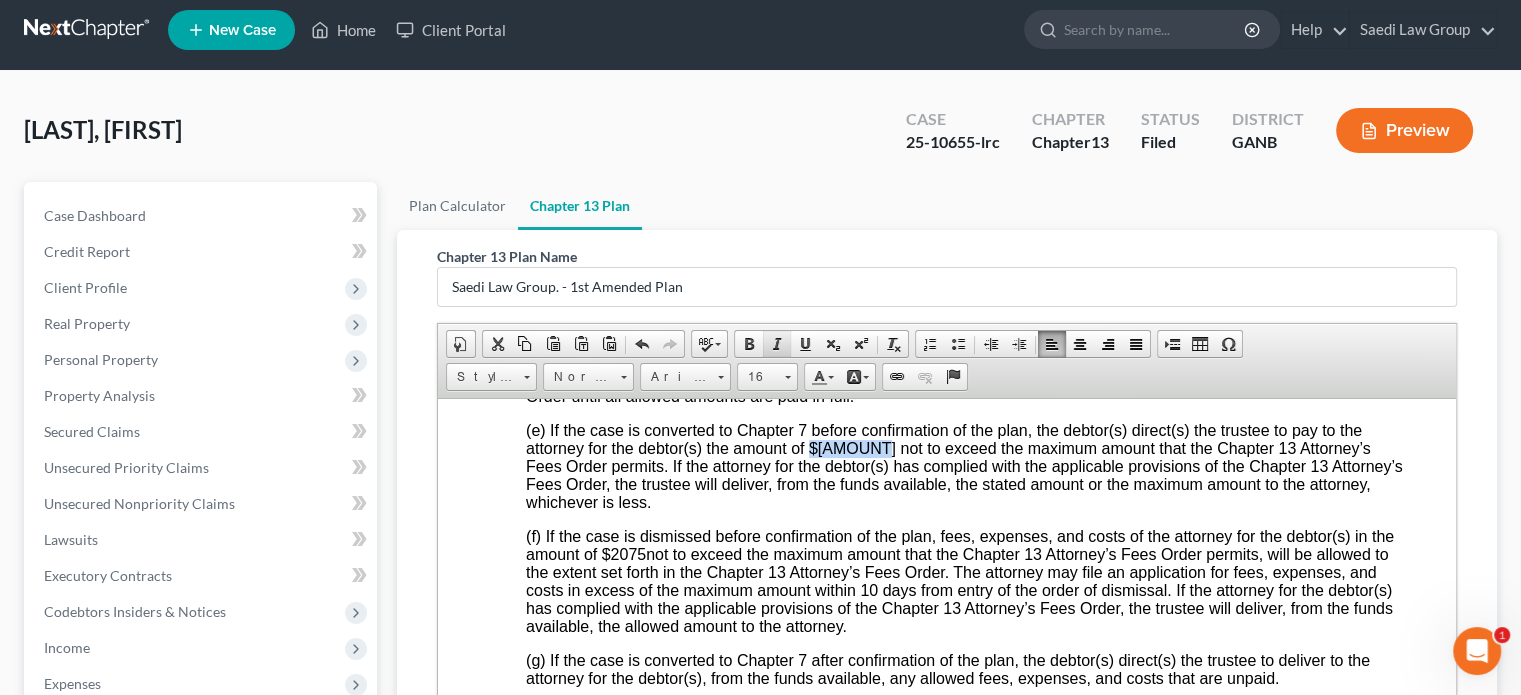 drag, startPoint x: 747, startPoint y: 339, endPoint x: 787, endPoint y: 343, distance: 40.1995 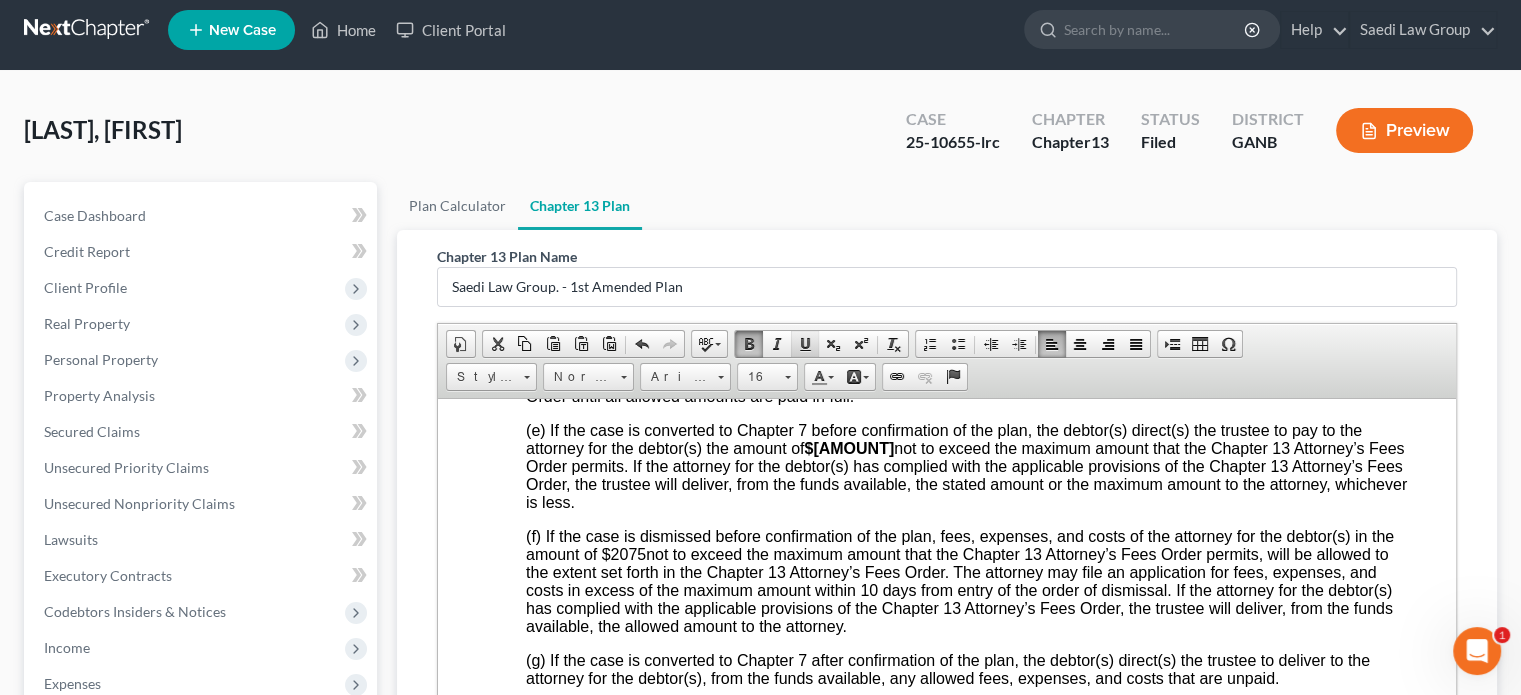 click at bounding box center (805, 344) 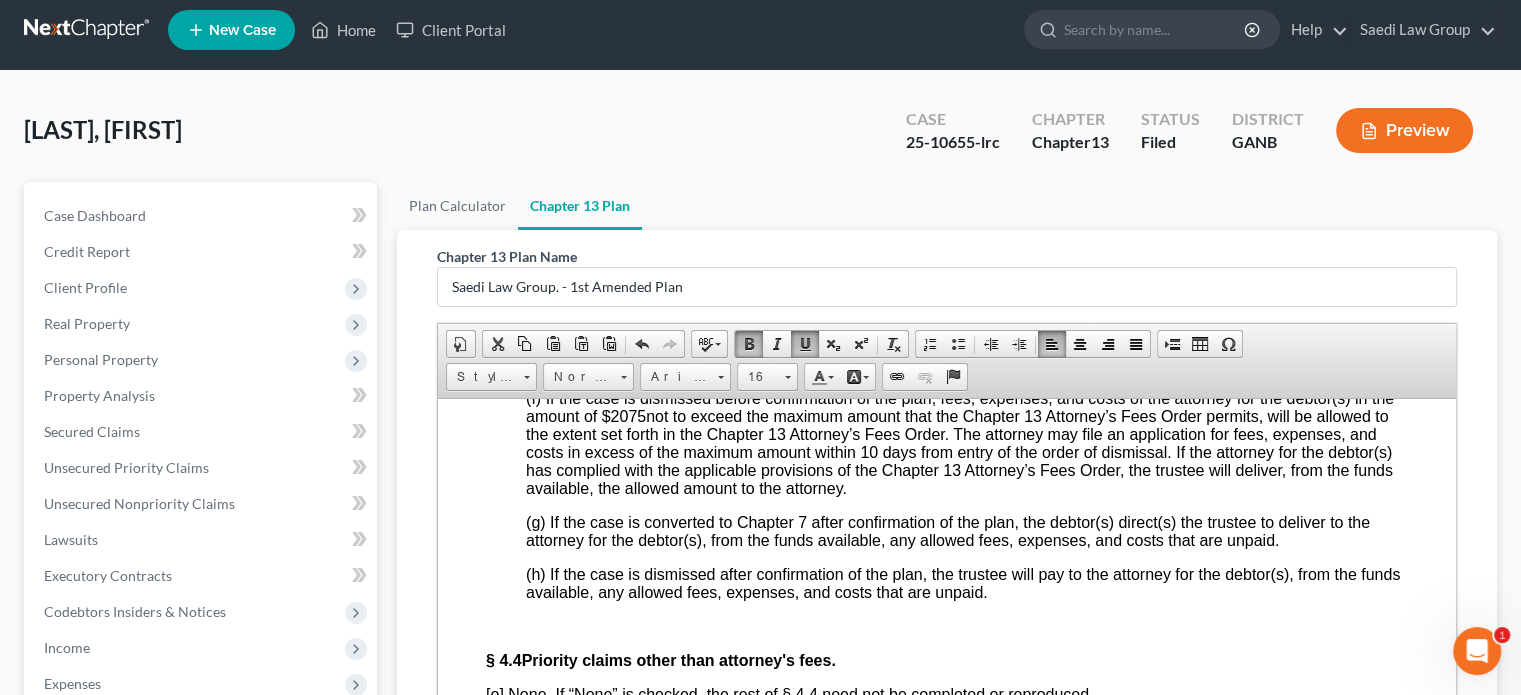 scroll, scrollTop: 6470, scrollLeft: 0, axis: vertical 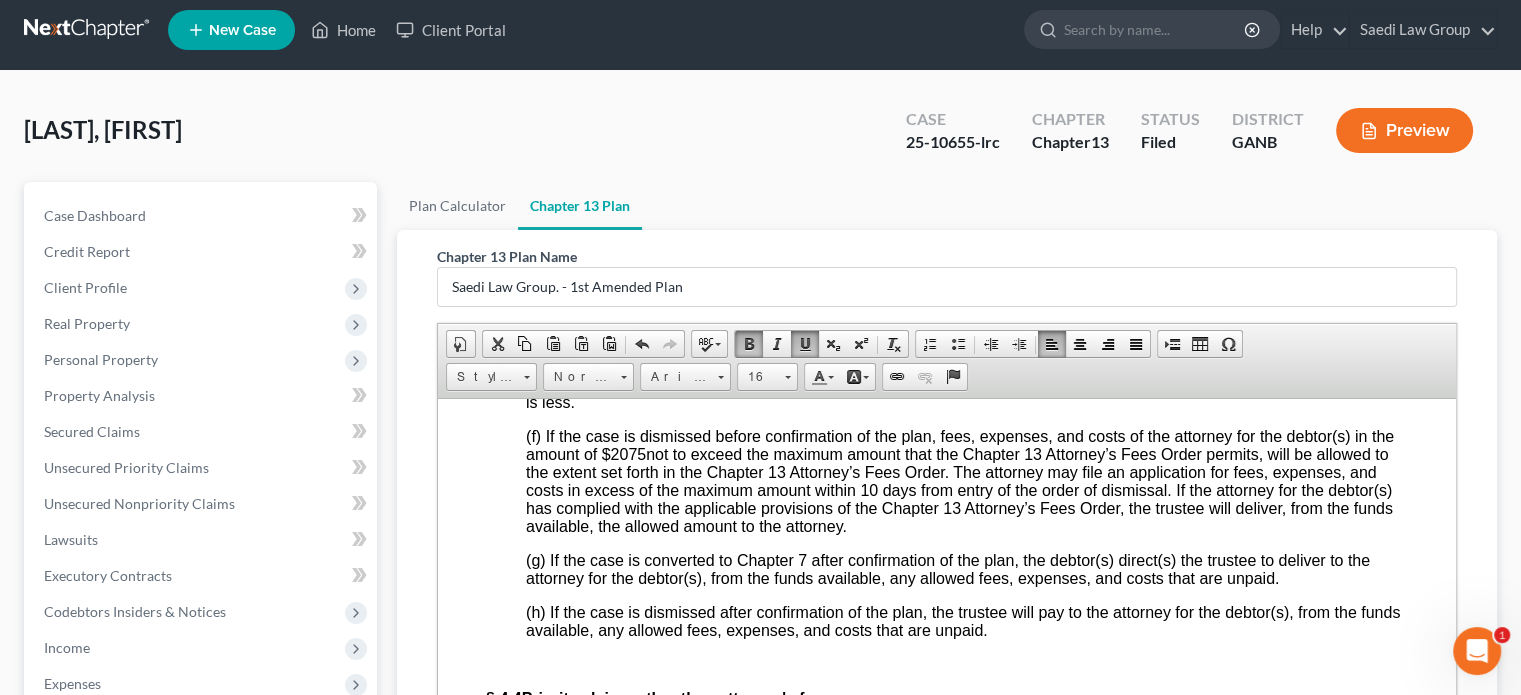 click on "(f)   If the case is dismissed before confirmation of the plan, fees, expenses, and costs of the attorney for the debtor(s) in the amount of $[AMOUNT] not to exceed the maximum amount that the Chapter 13 Attorney’s Fees Order permits, will be allowed to the extent set forth in the Chapter 13 Attorney’s Fees Order. The attorney may file an application for fees, expenses, and costs in excess of the maximum amount within 10 days from entry of the order of dismissal. If the attorney for the debtor(s) has complied with the applicable provisions of the Chapter 13 Attorney’s Fees Order, the trustee will deliver, from the funds available, the allowed amount to the attorney." at bounding box center (960, 480) 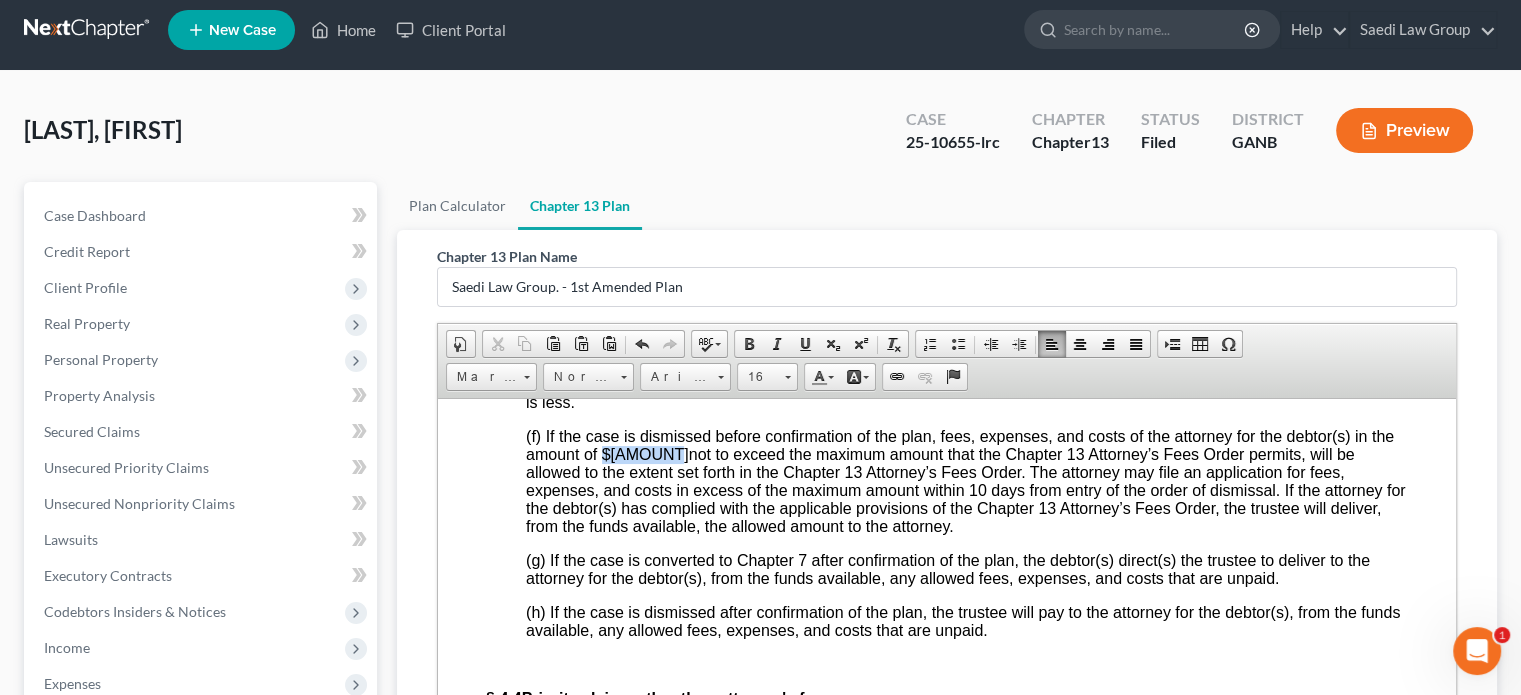 drag, startPoint x: 629, startPoint y: 544, endPoint x: 704, endPoint y: 534, distance: 75.66373 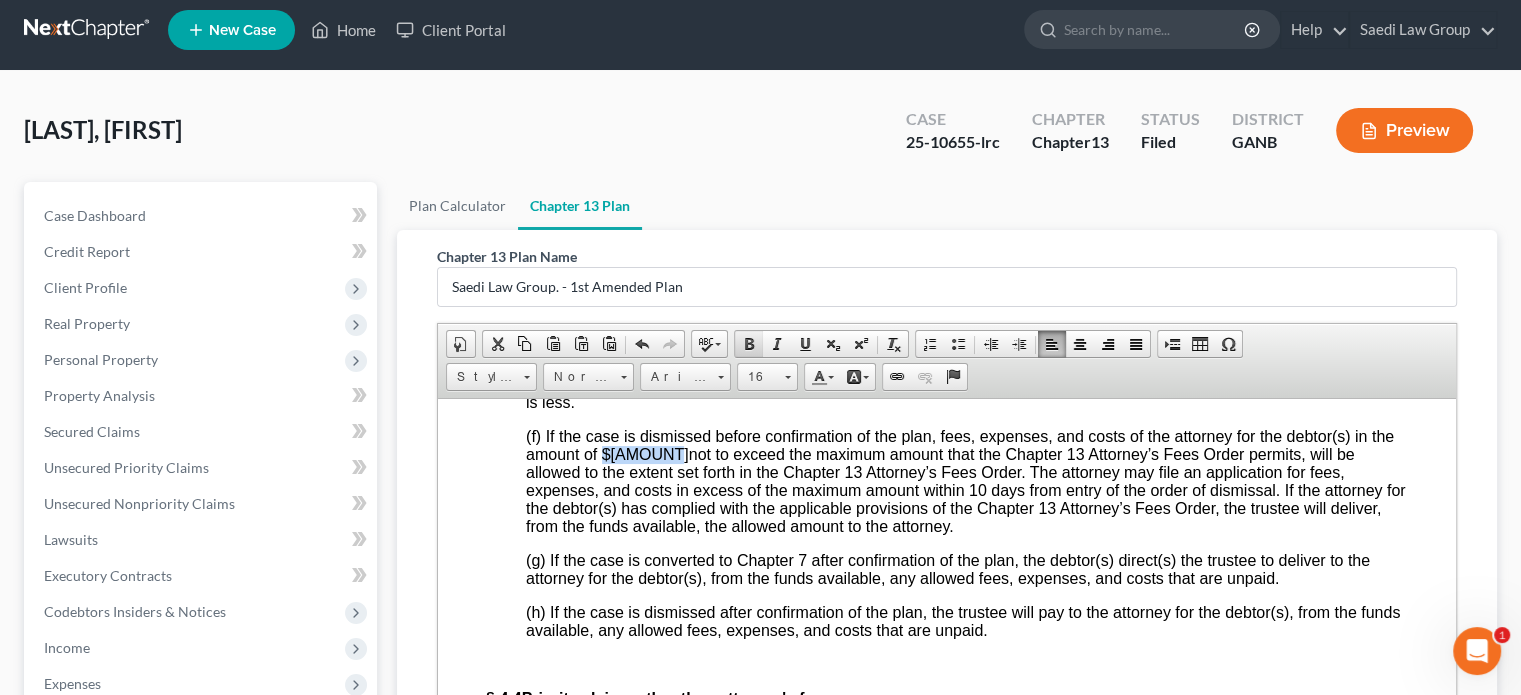 click at bounding box center (749, 344) 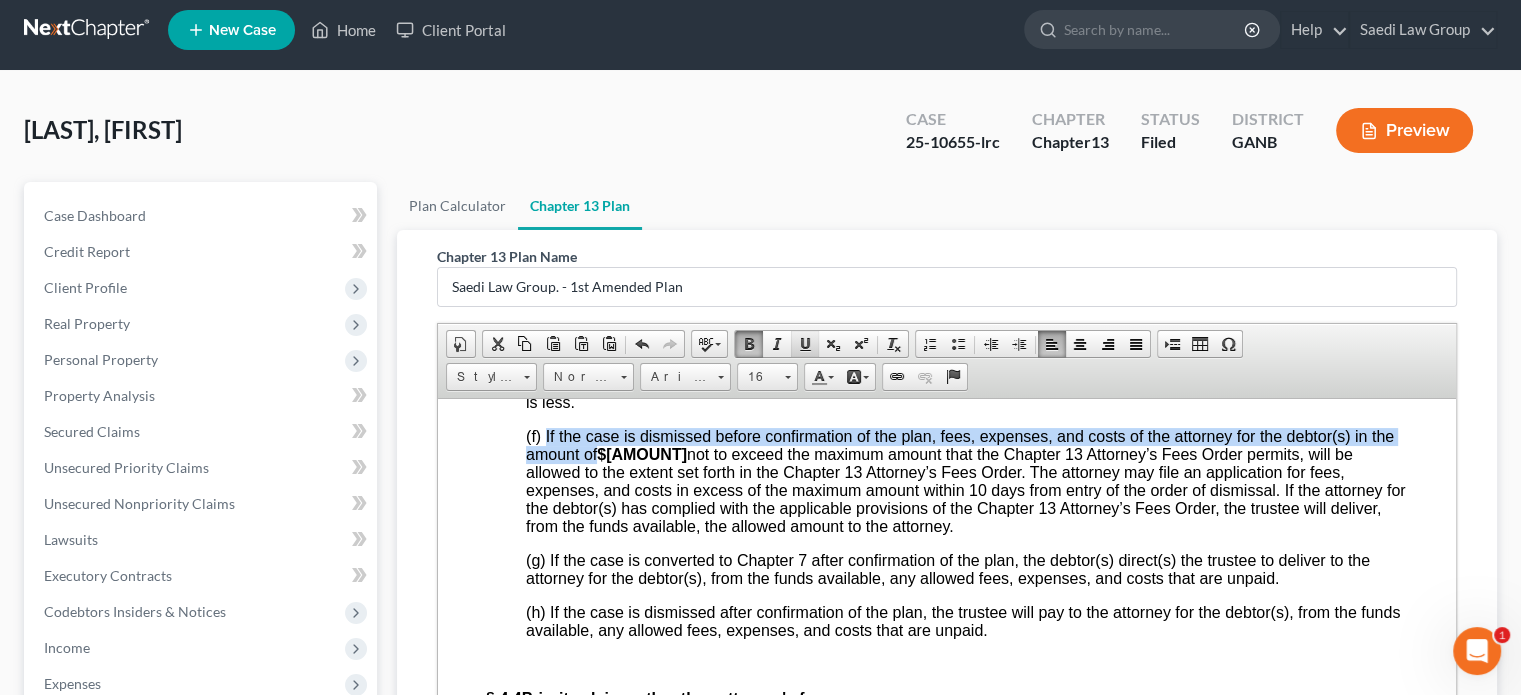 click at bounding box center (805, 344) 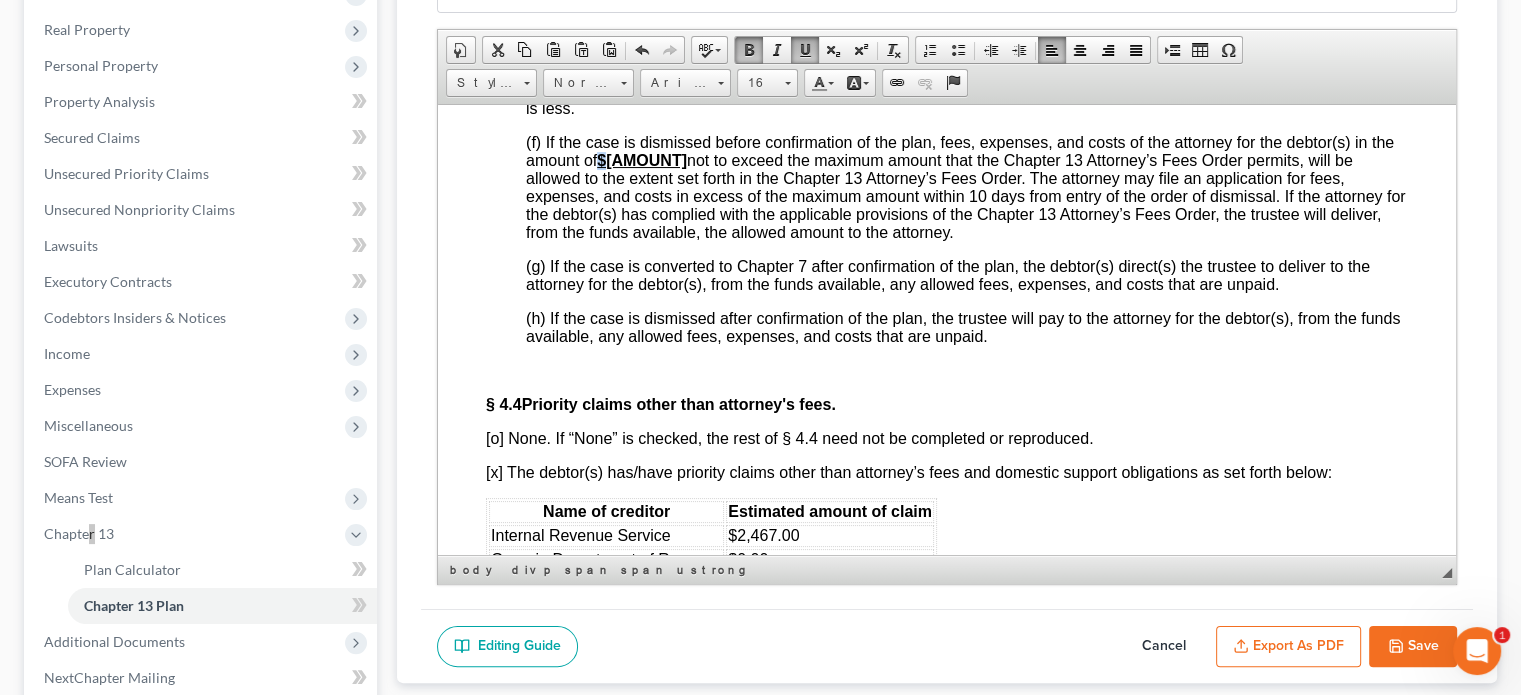 scroll, scrollTop: 310, scrollLeft: 0, axis: vertical 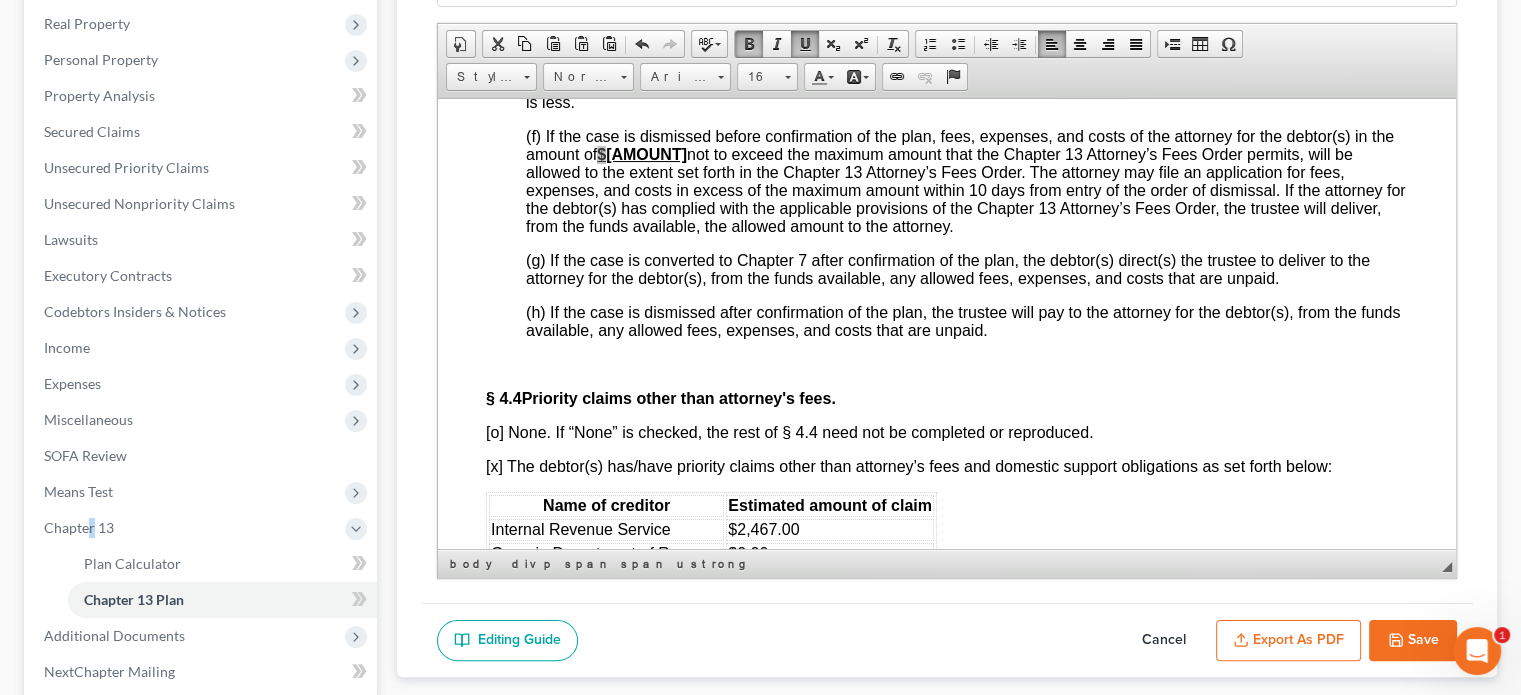 click on "Save" at bounding box center [1413, 641] 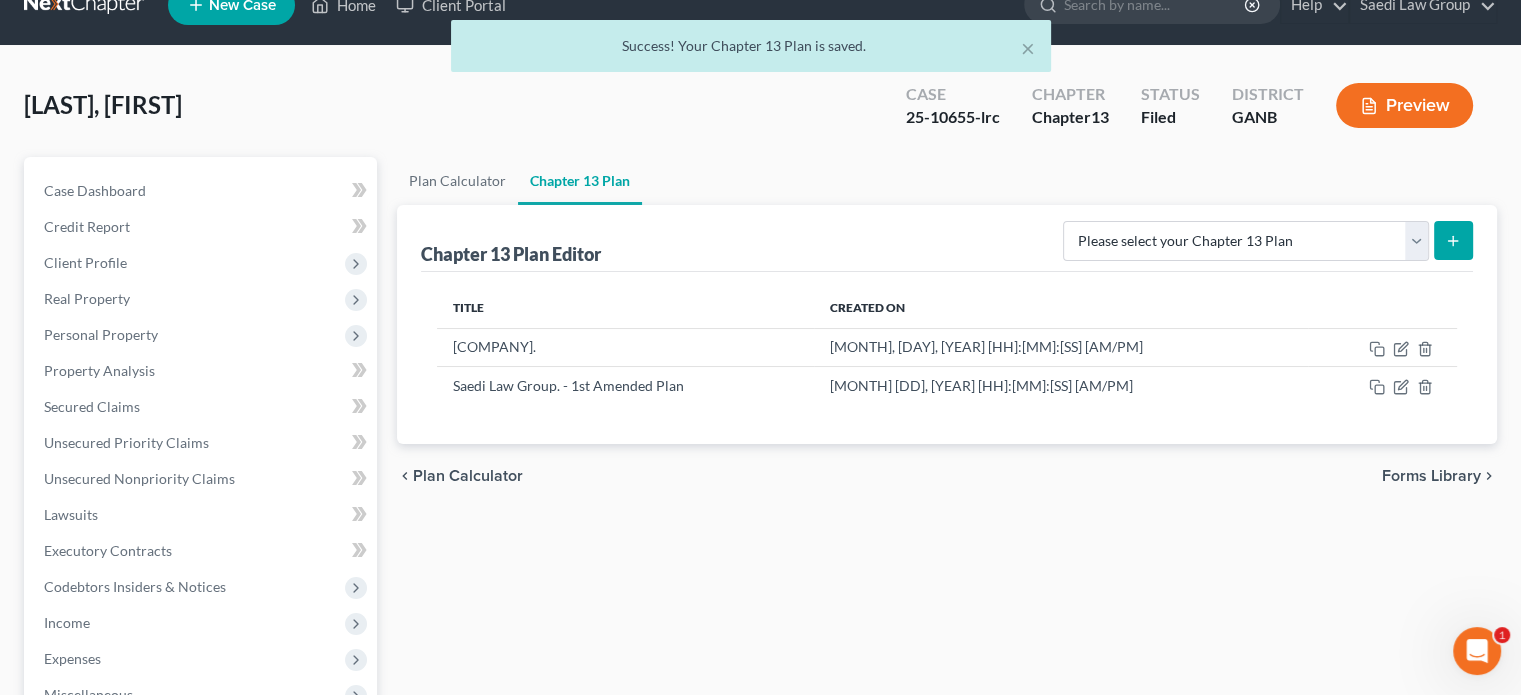 scroll, scrollTop: 0, scrollLeft: 0, axis: both 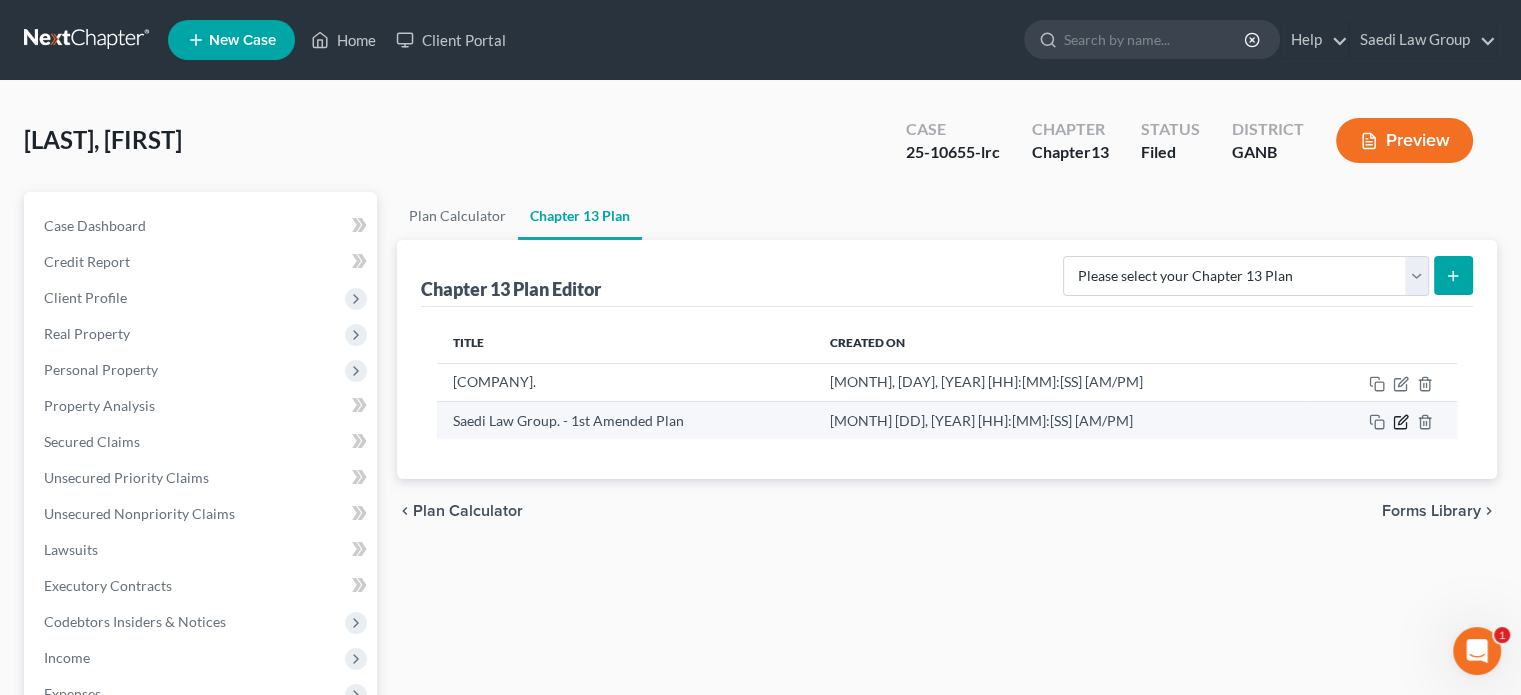 click 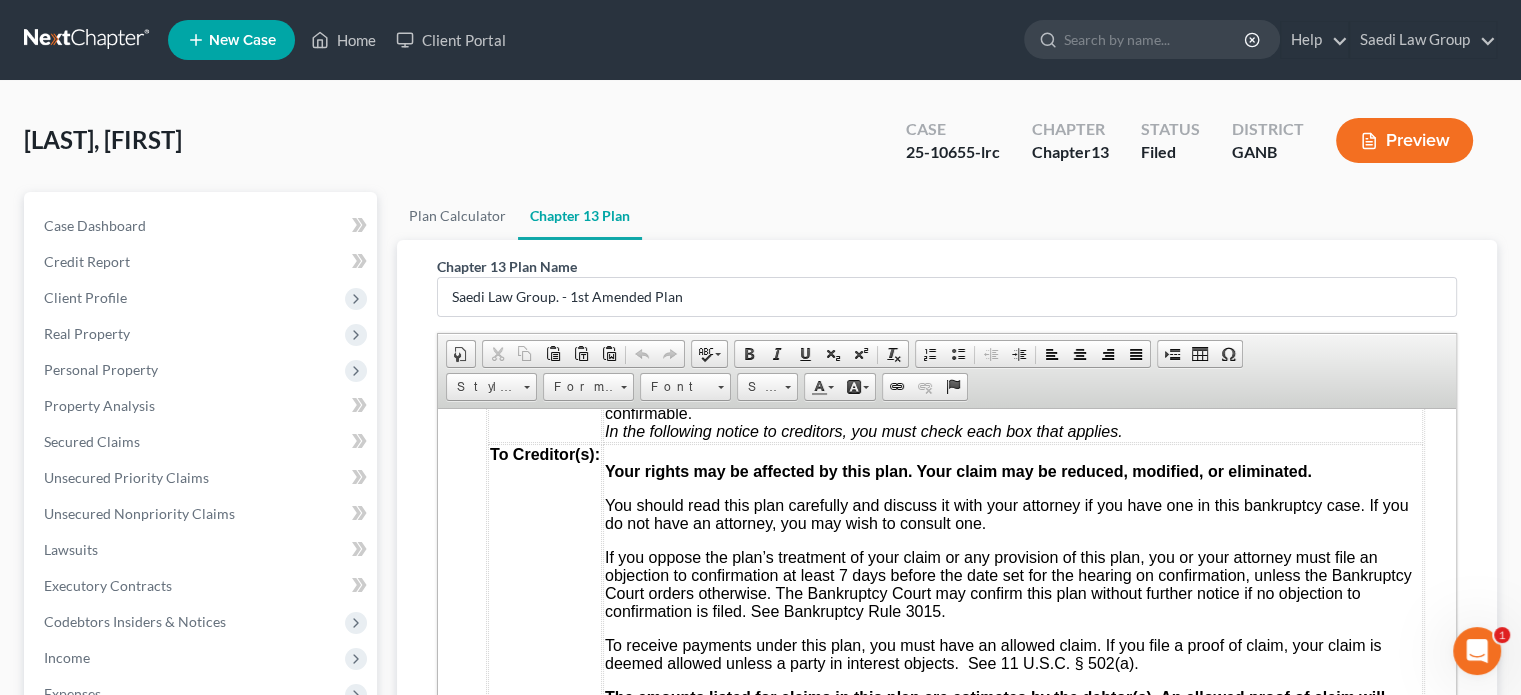 scroll, scrollTop: 800, scrollLeft: 0, axis: vertical 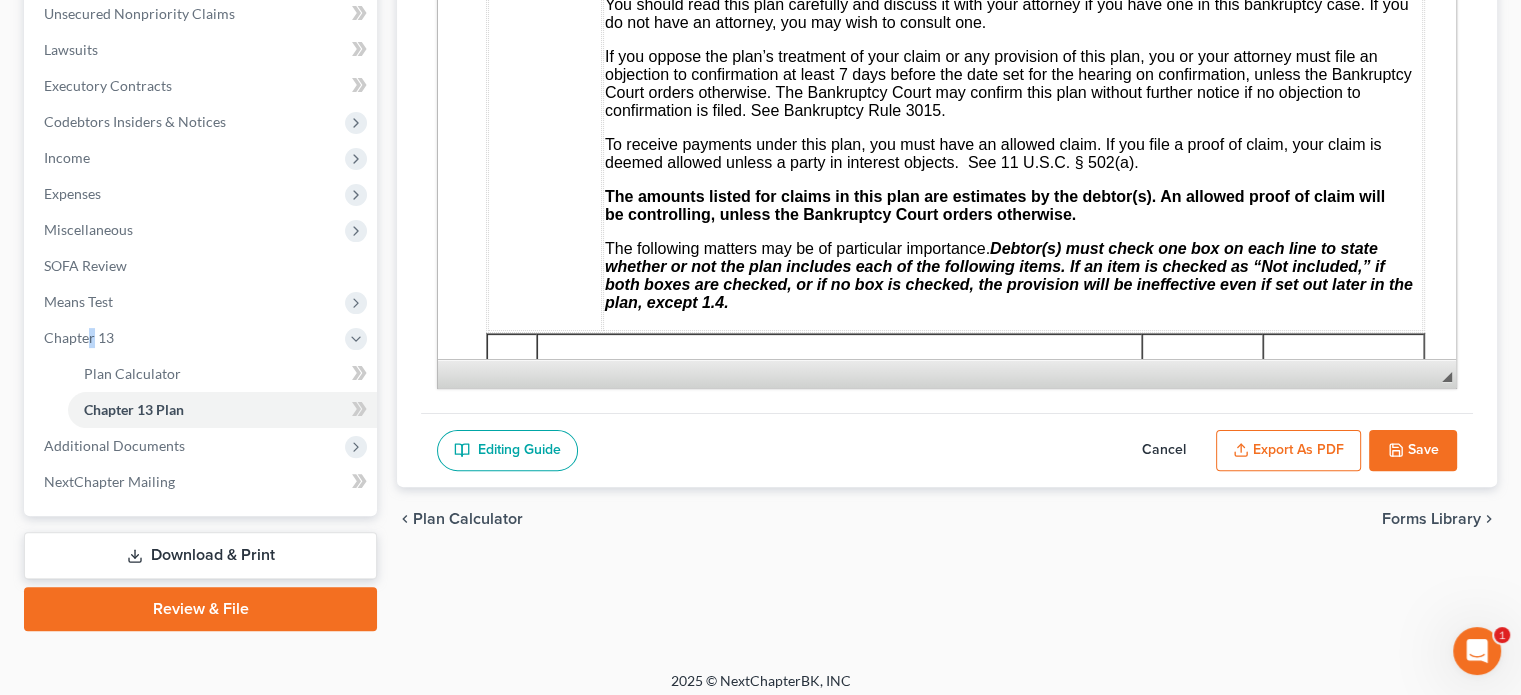 drag, startPoint x: 1294, startPoint y: 450, endPoint x: 1272, endPoint y: 447, distance: 22.203604 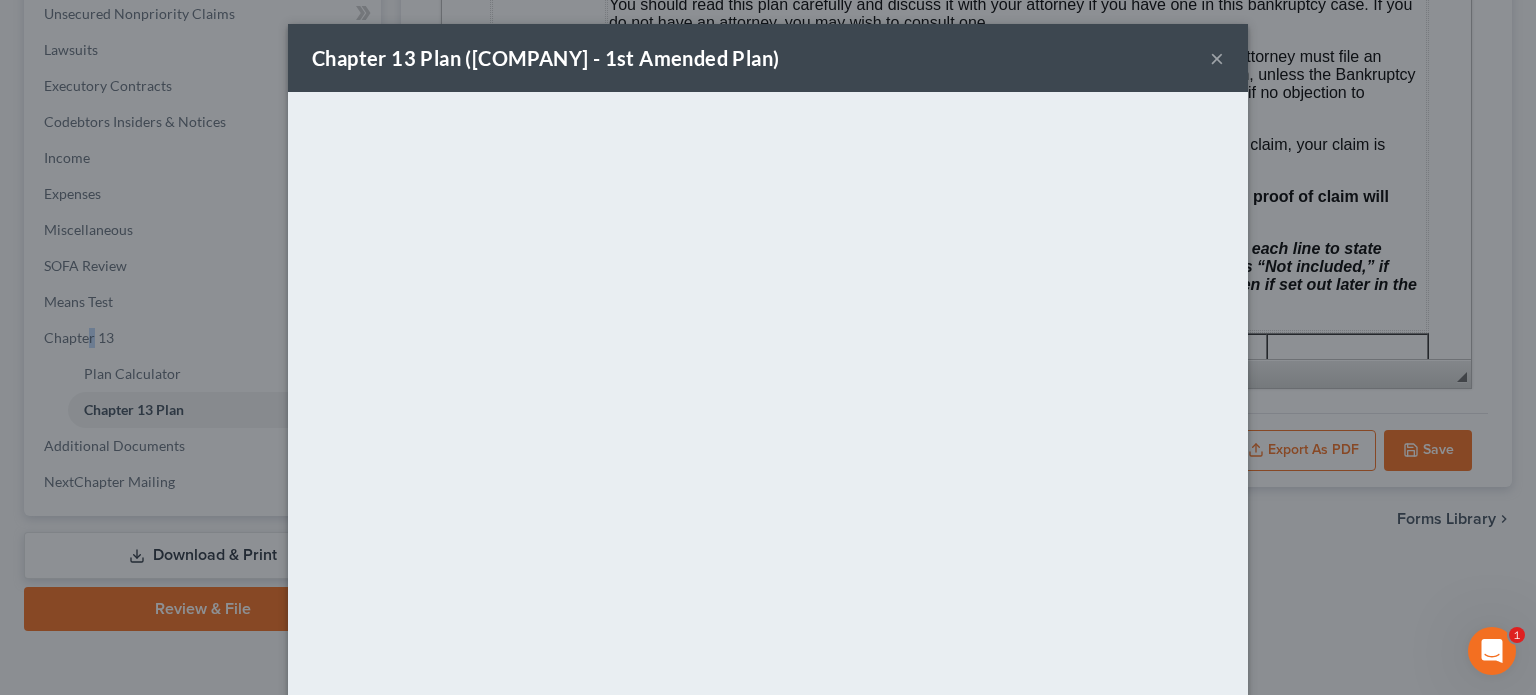 drag, startPoint x: 1204, startPoint y: 56, endPoint x: 1283, endPoint y: 4, distance: 94.57801 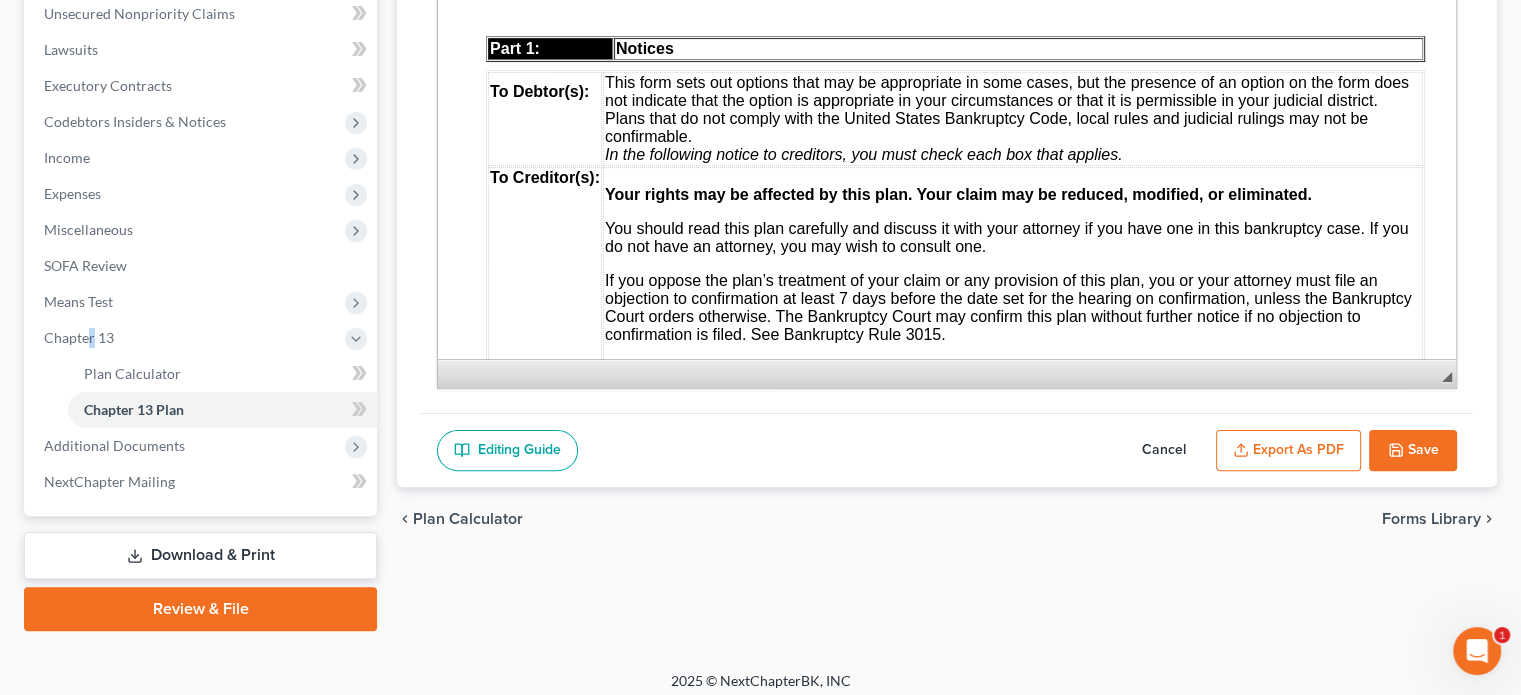 scroll, scrollTop: 500, scrollLeft: 0, axis: vertical 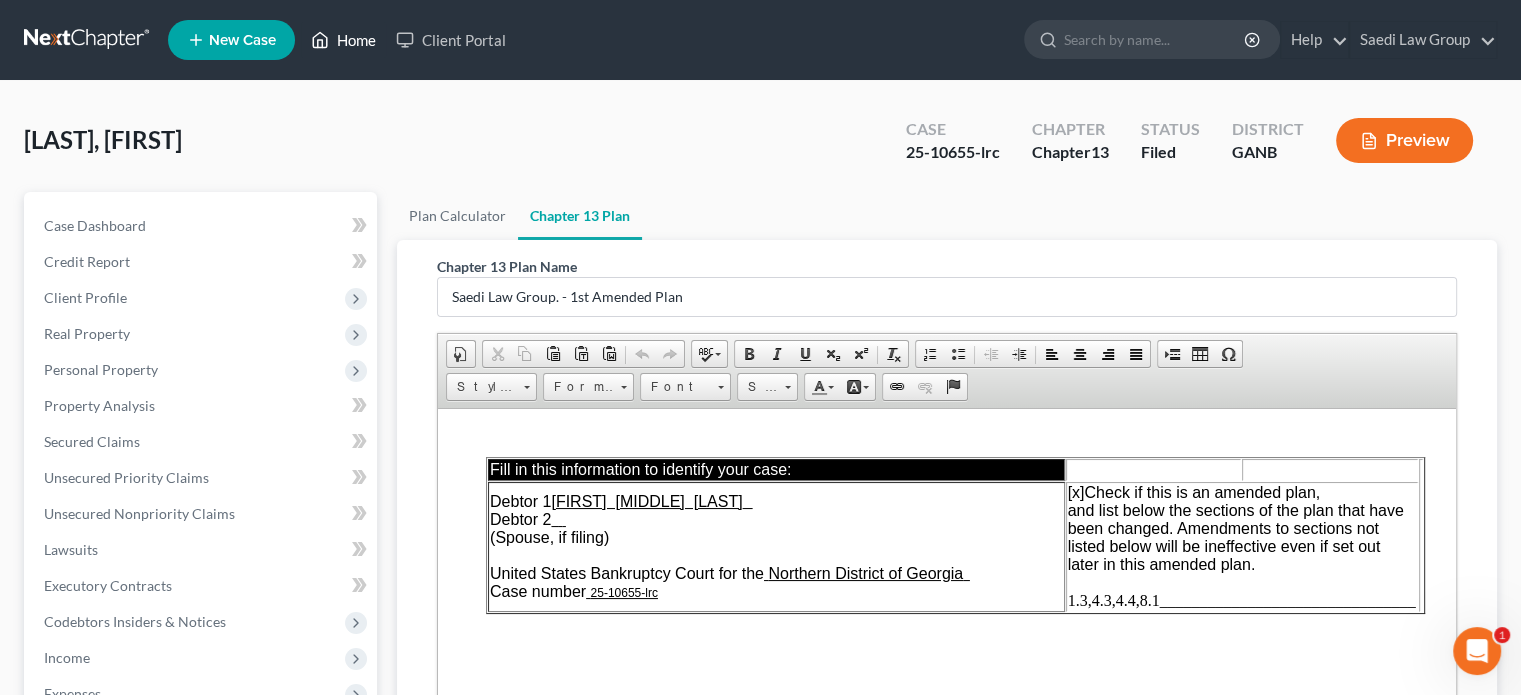 click on "Home" at bounding box center (343, 40) 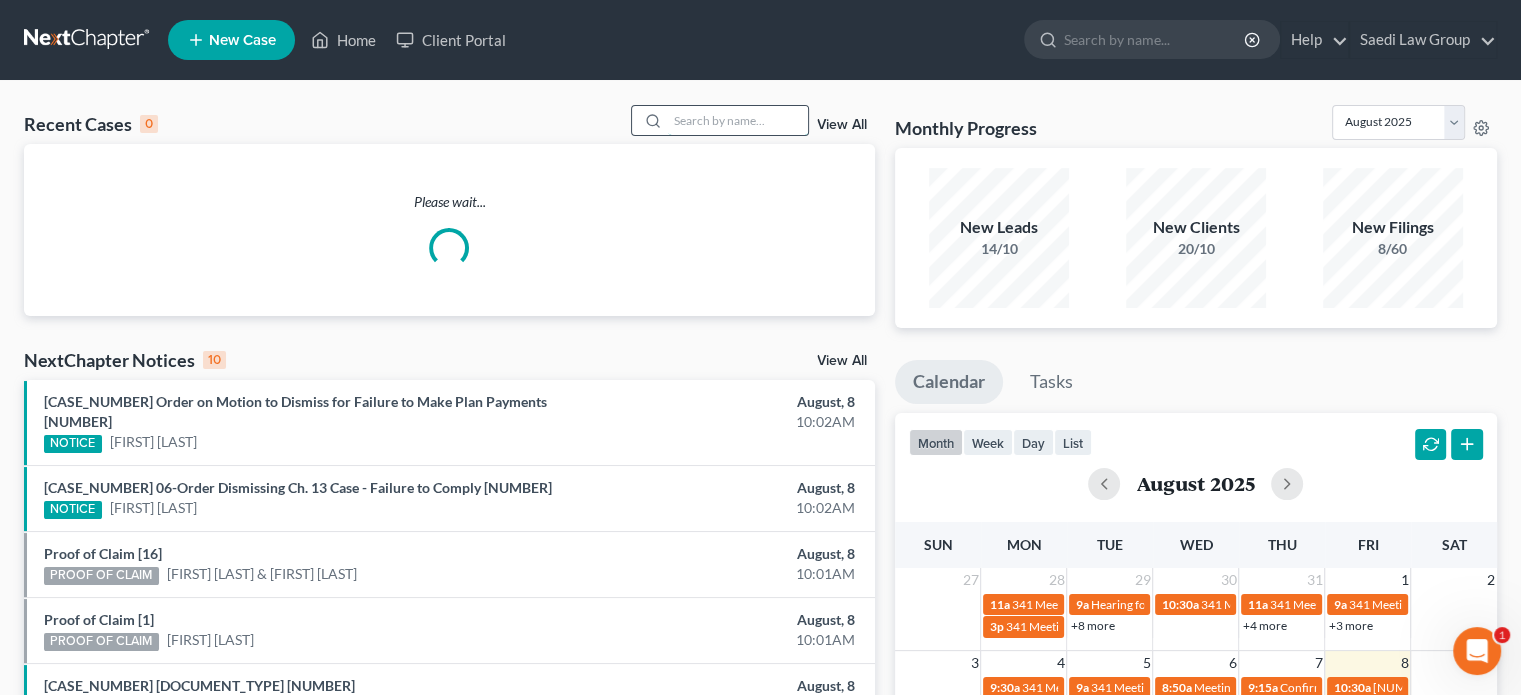 click at bounding box center (738, 120) 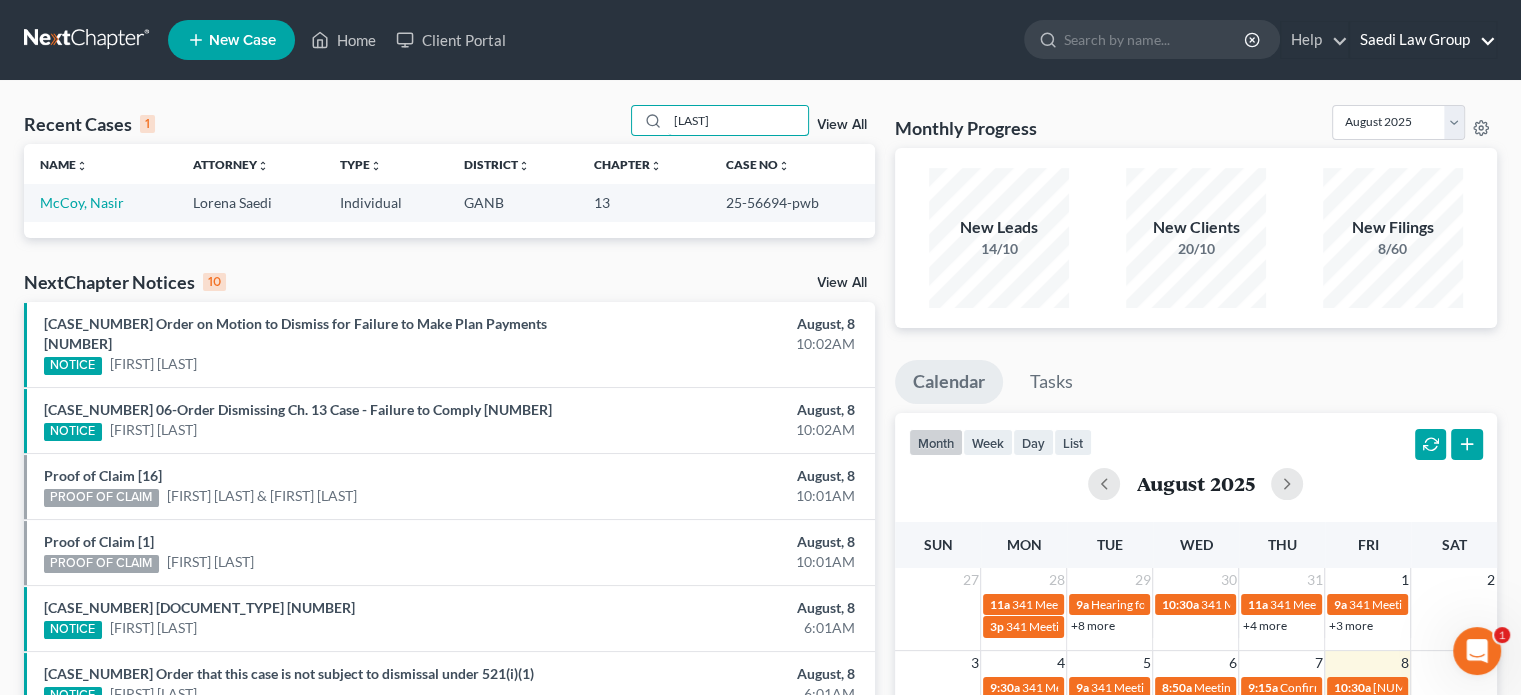 type on "[LAST]" 